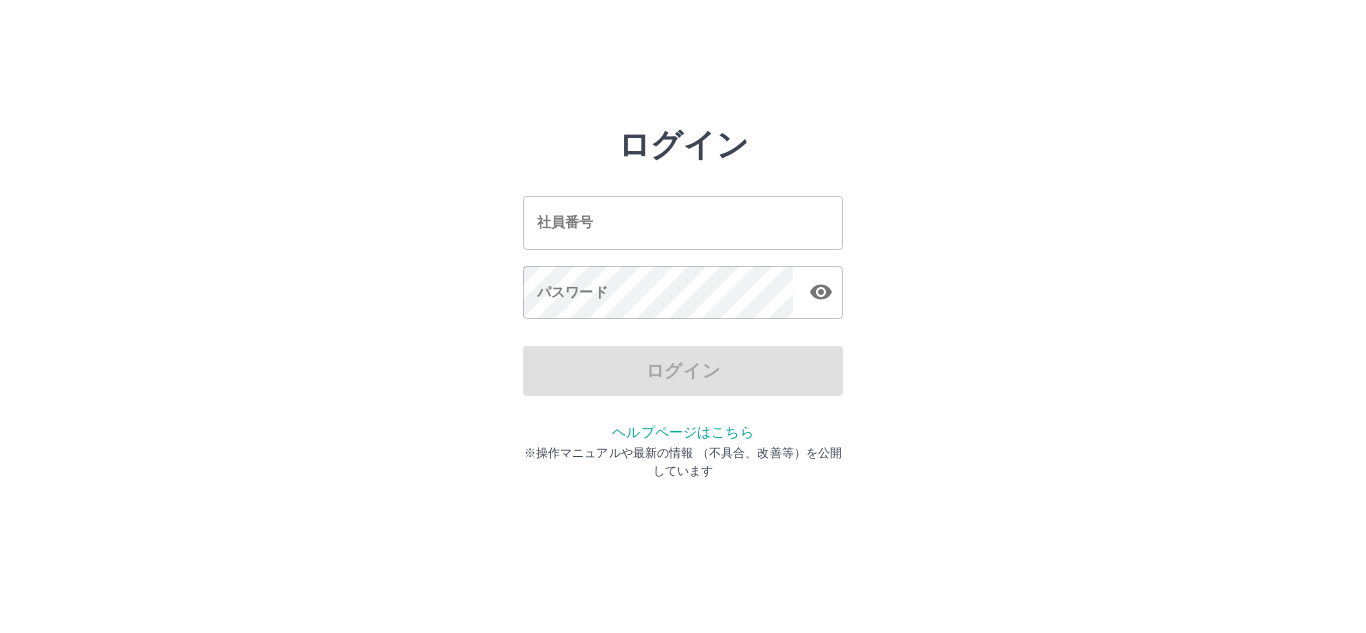 scroll, scrollTop: 0, scrollLeft: 0, axis: both 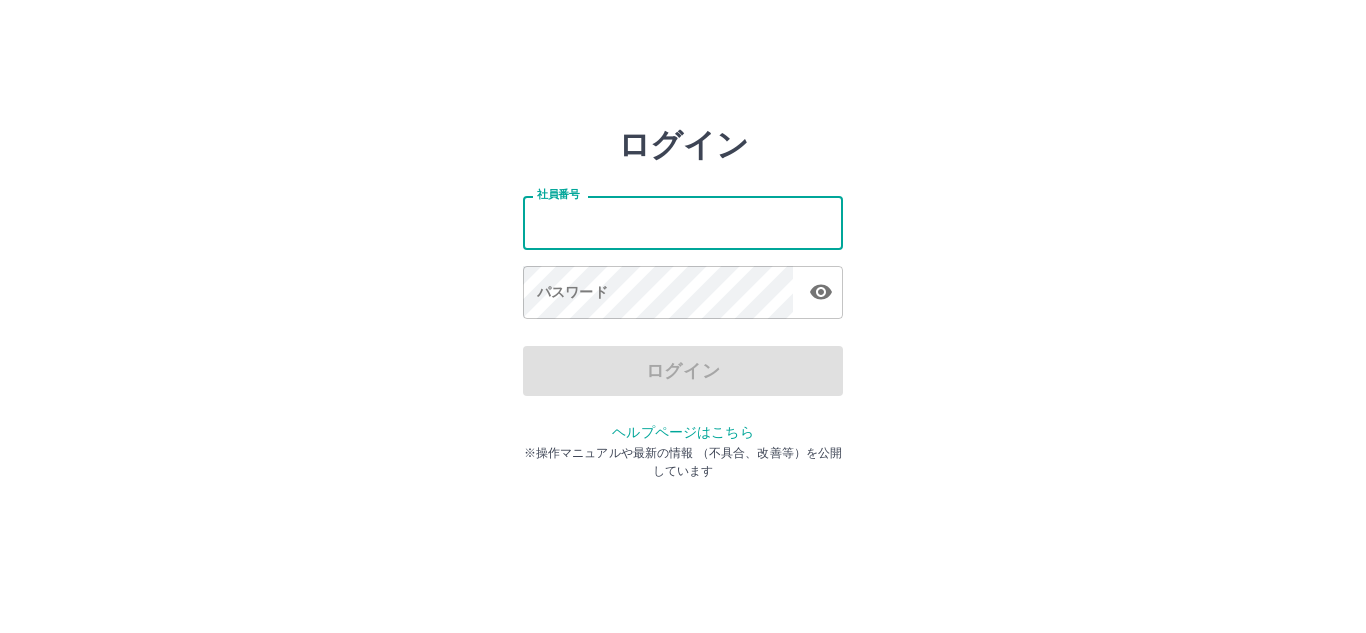 type on "*******" 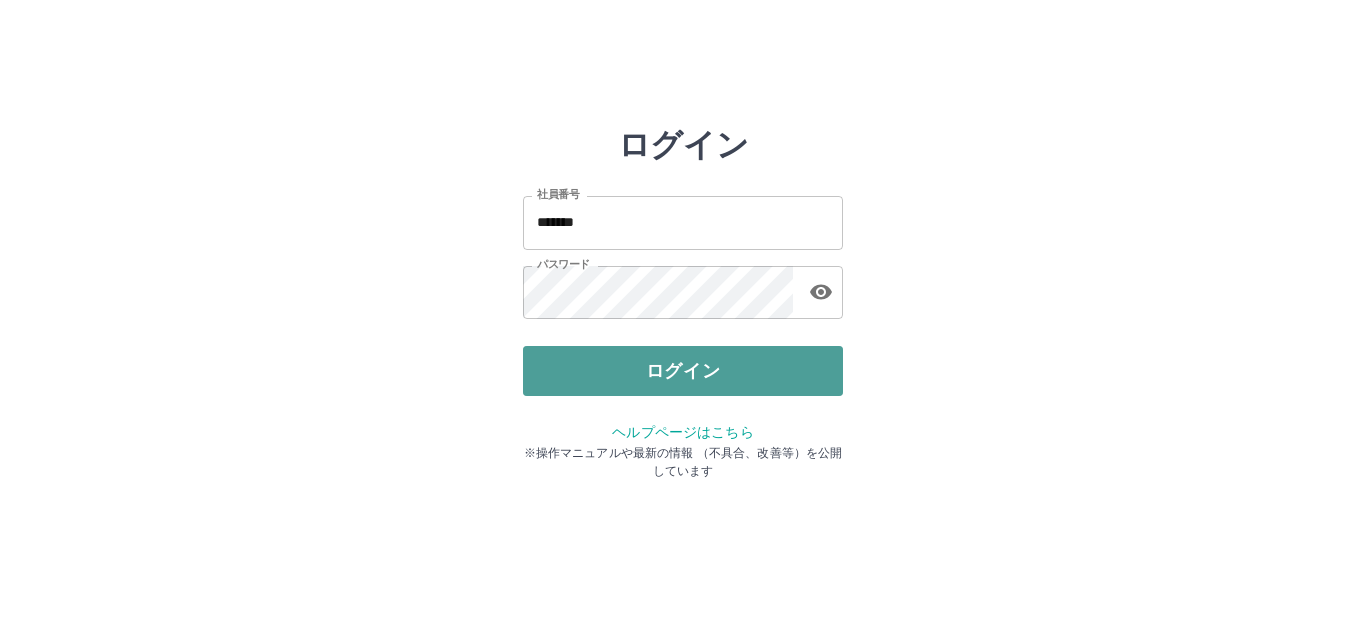 click on "ログイン" at bounding box center (683, 371) 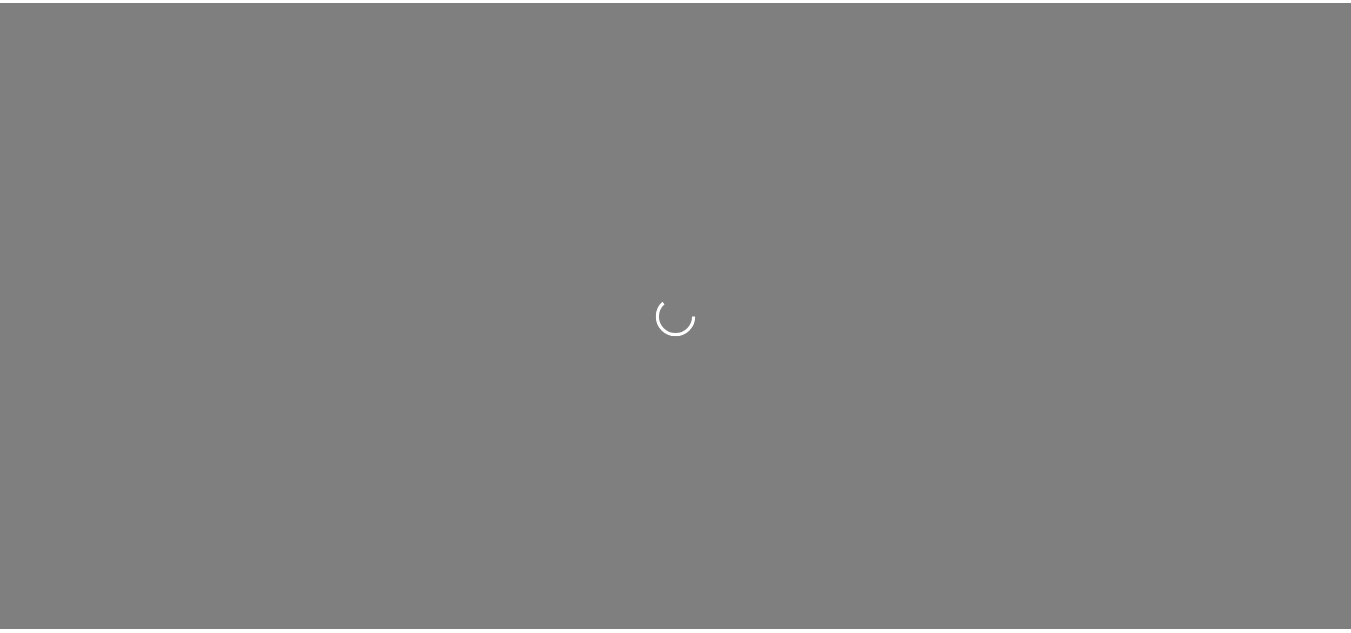 scroll, scrollTop: 0, scrollLeft: 0, axis: both 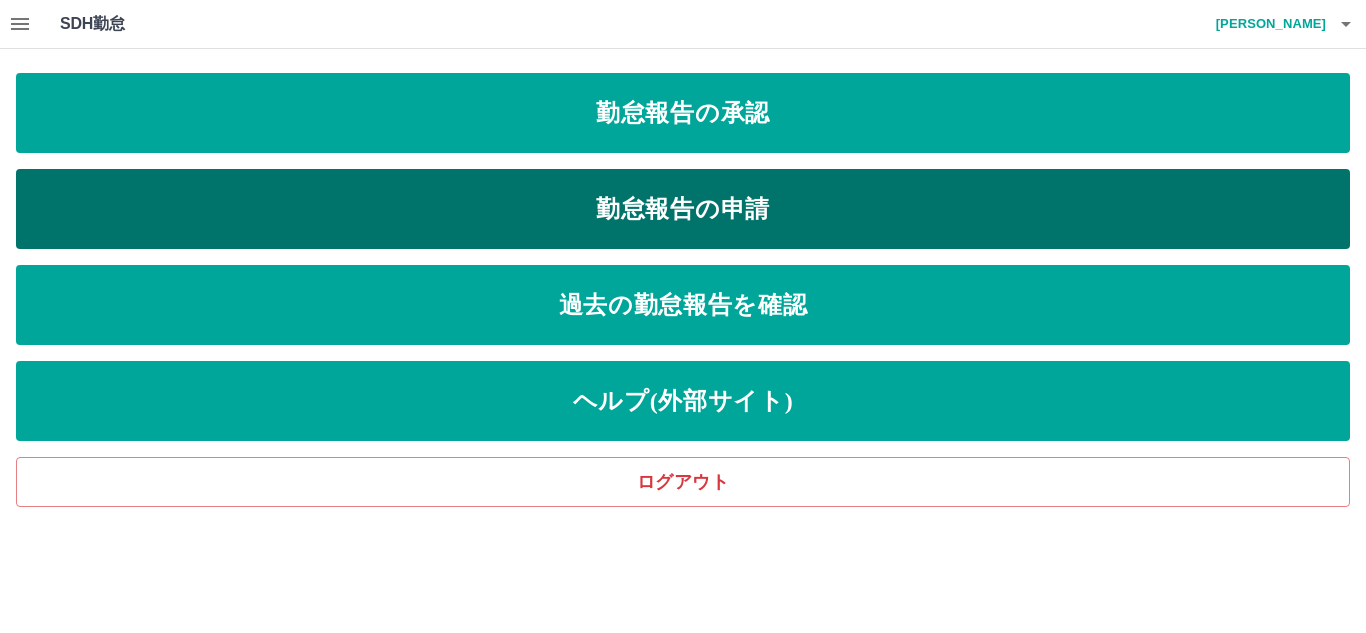 click on "勤怠報告の申請" at bounding box center [683, 209] 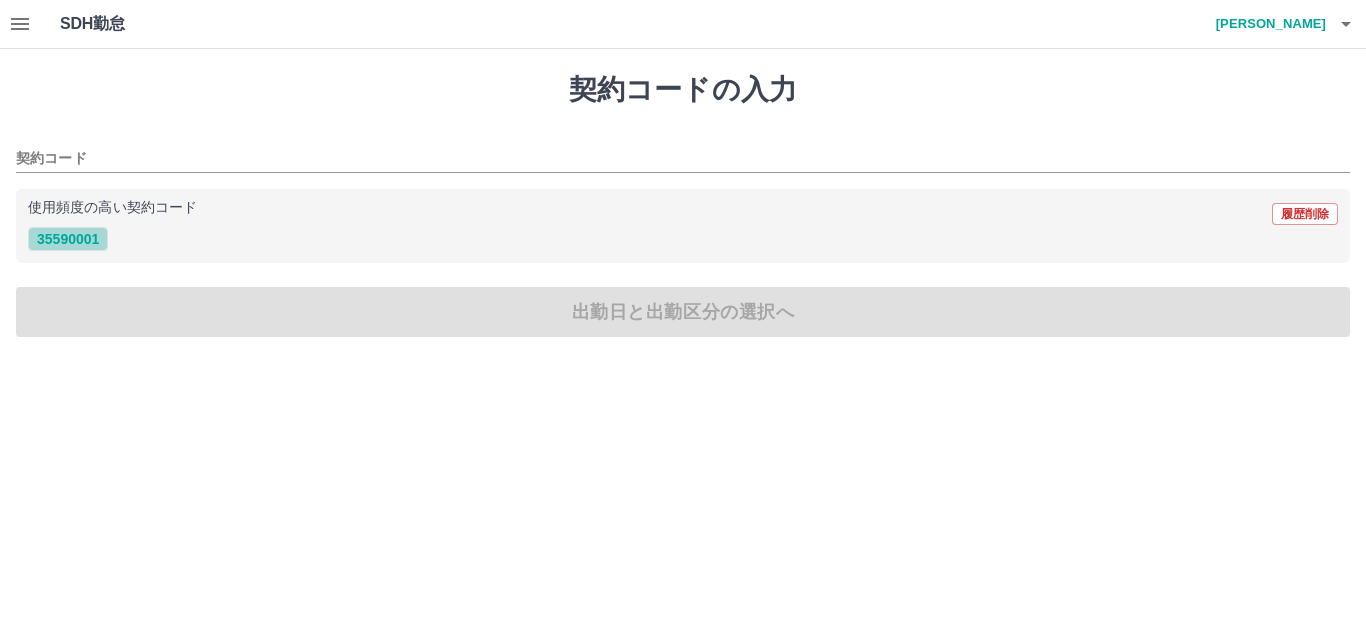 click on "35590001" at bounding box center [68, 239] 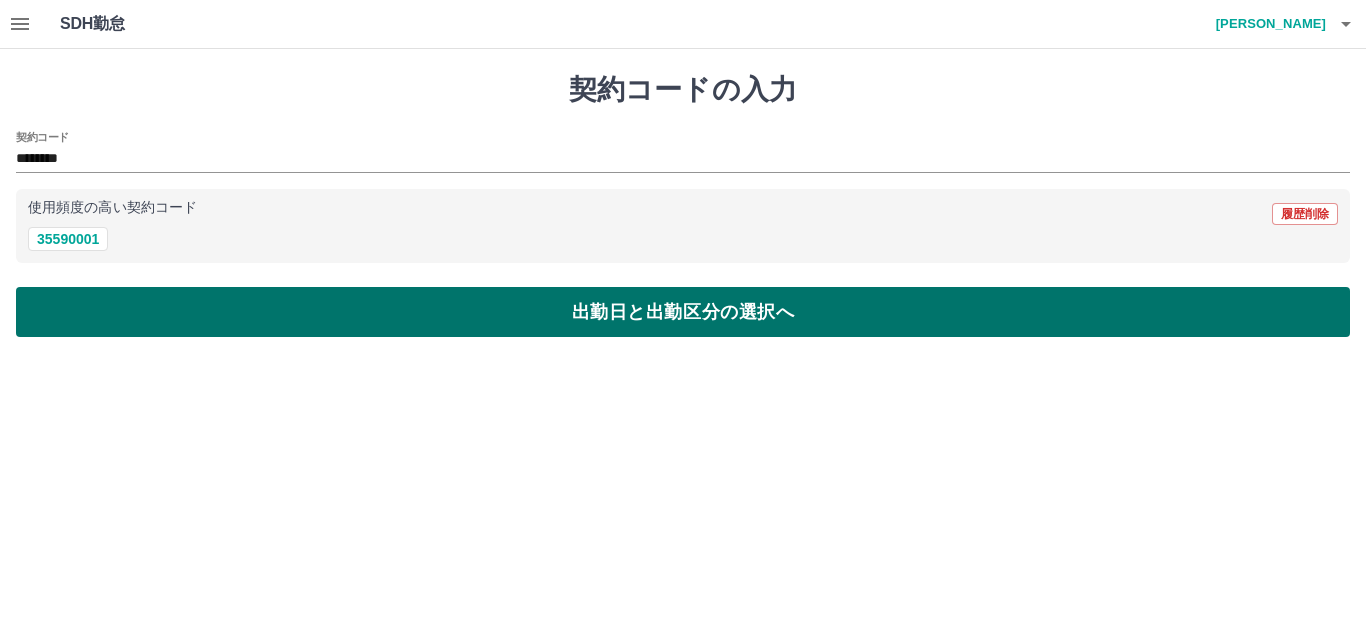 click on "出勤日と出勤区分の選択へ" at bounding box center [683, 312] 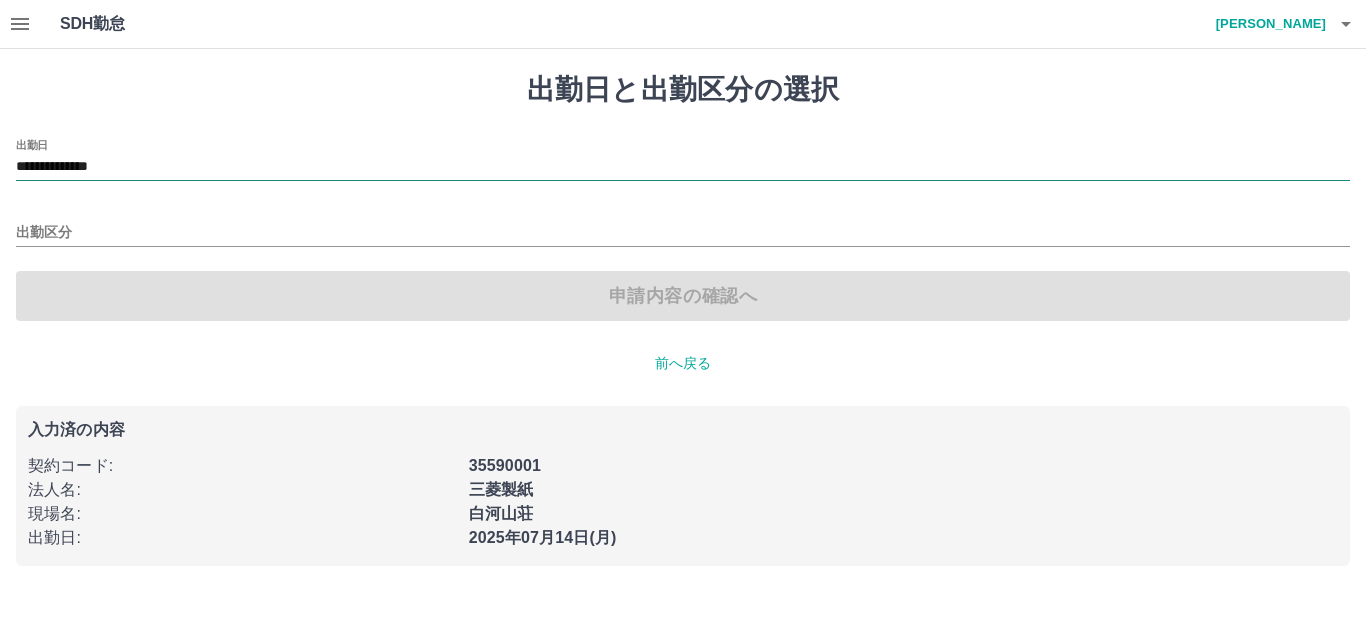 click on "**********" at bounding box center (683, 167) 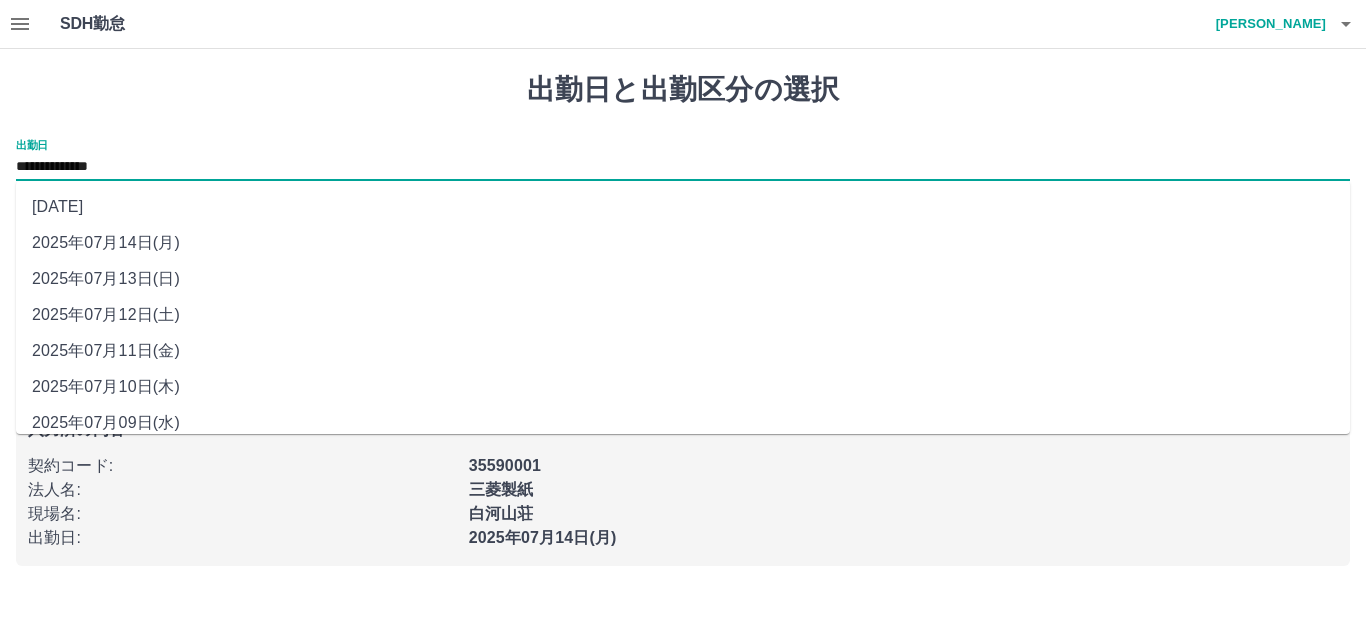 click on "2025年07月13日(日)" at bounding box center (683, 279) 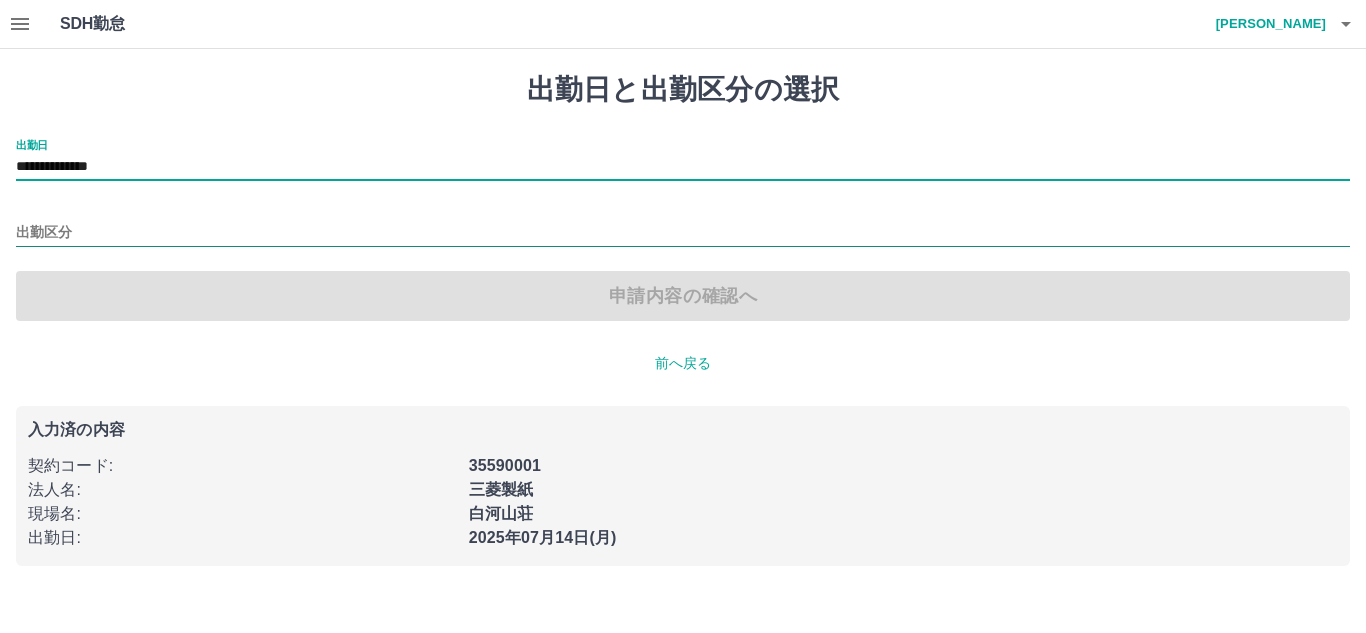 click on "出勤区分" at bounding box center [683, 233] 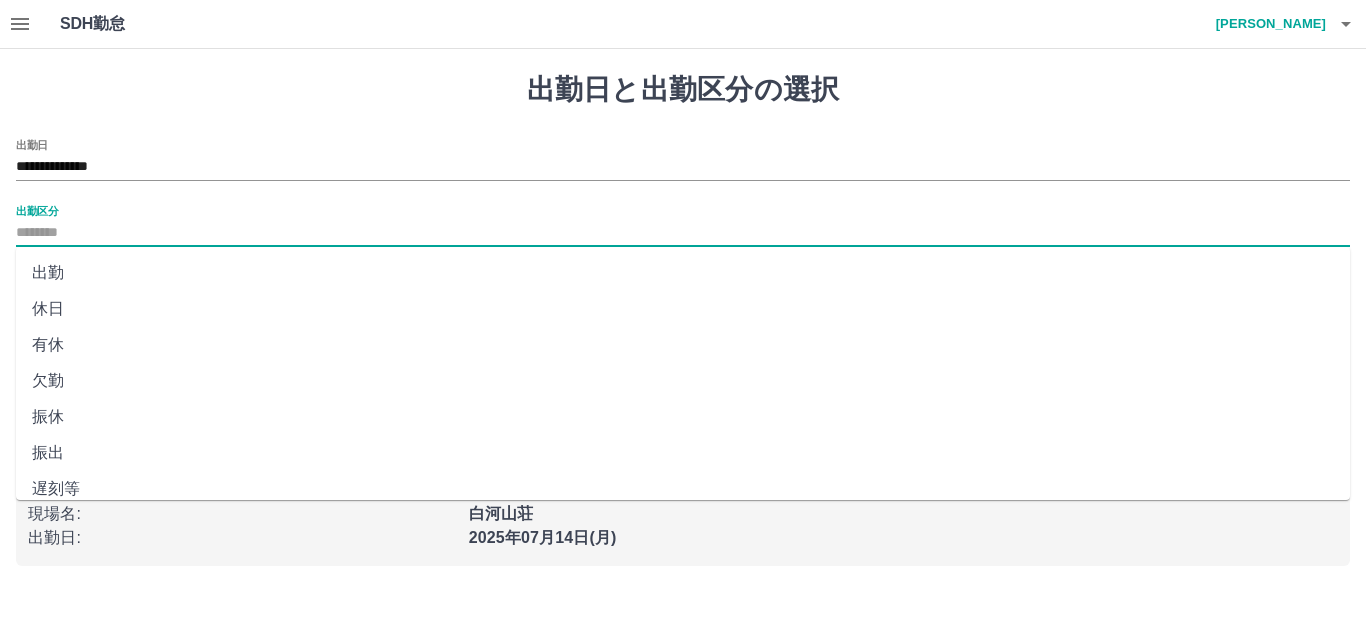 click on "出勤" at bounding box center (683, 273) 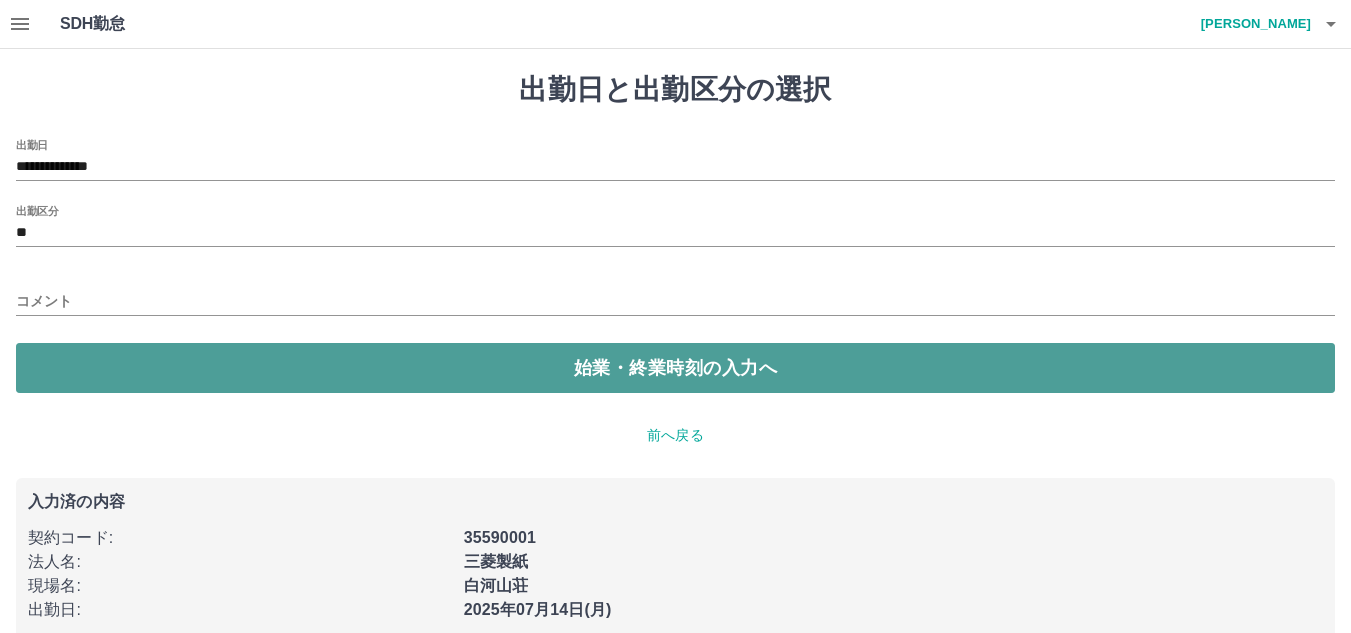 click on "始業・終業時刻の入力へ" at bounding box center [675, 368] 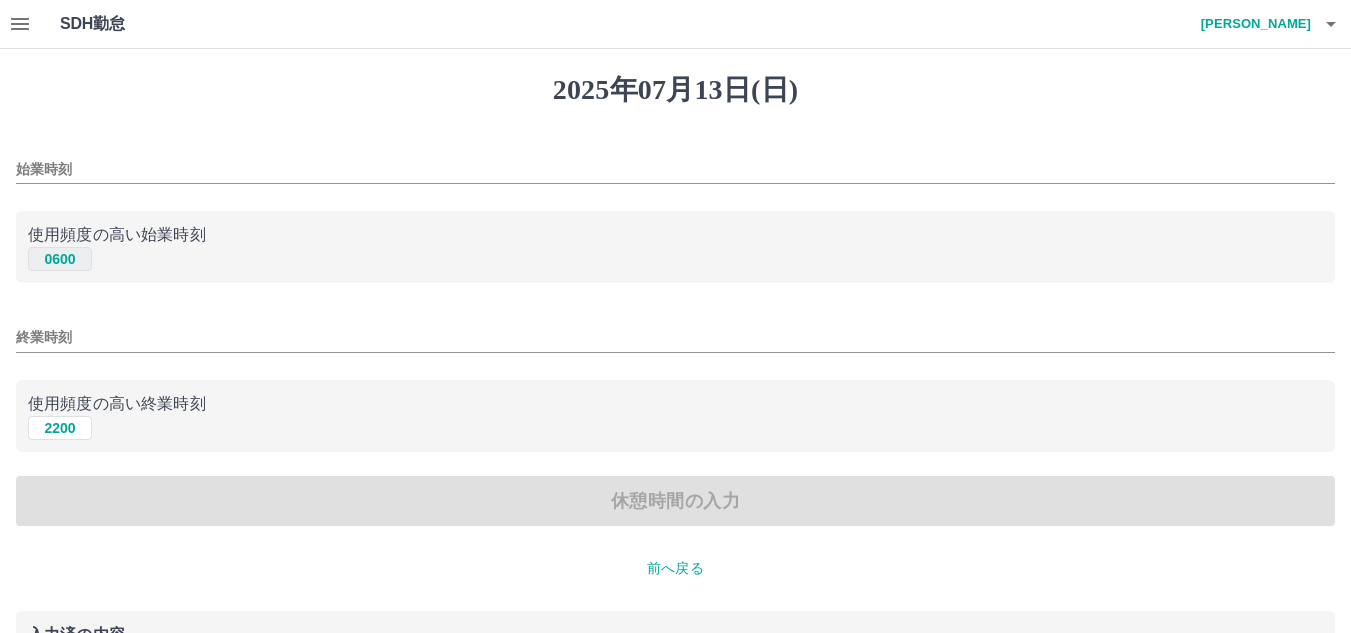 click on "0600" at bounding box center [60, 259] 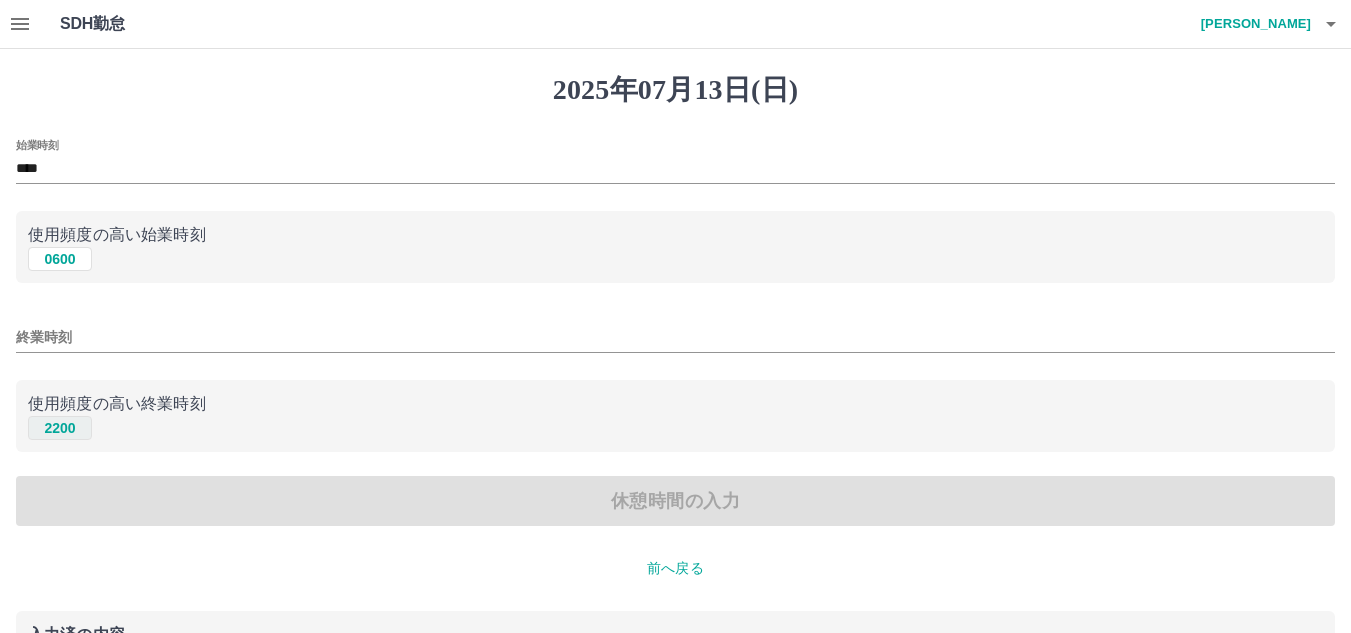 click on "2200" at bounding box center (60, 428) 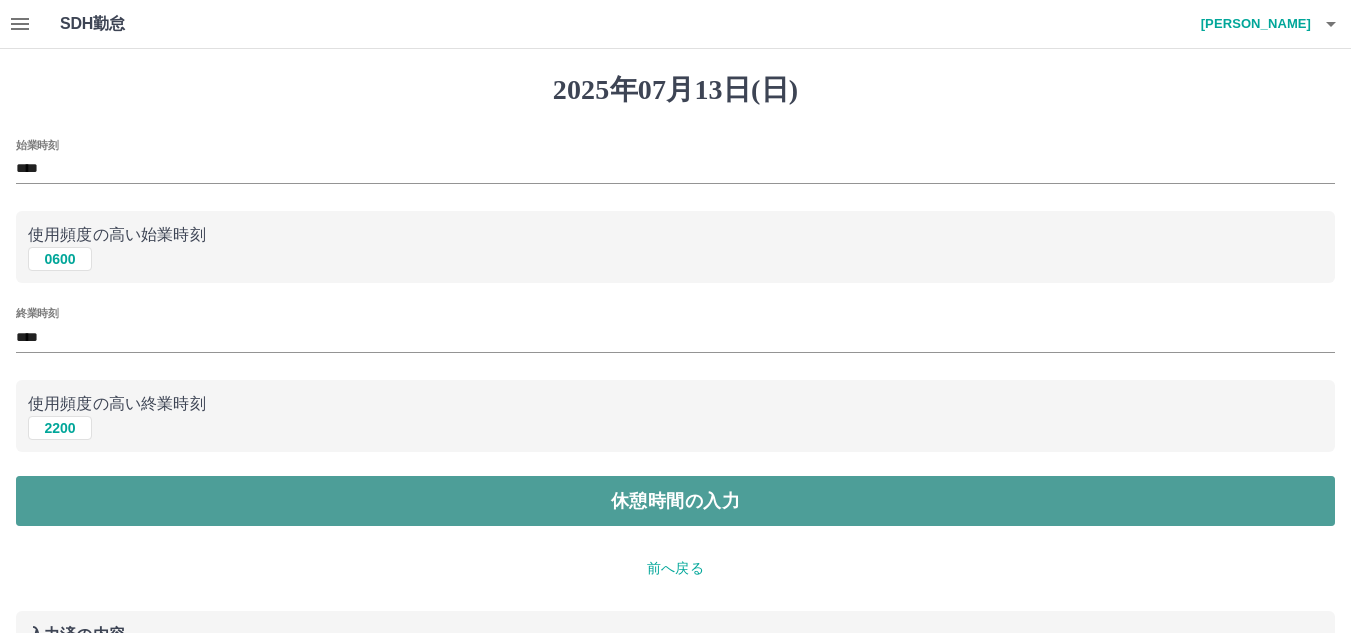 click on "休憩時間の入力" at bounding box center (675, 501) 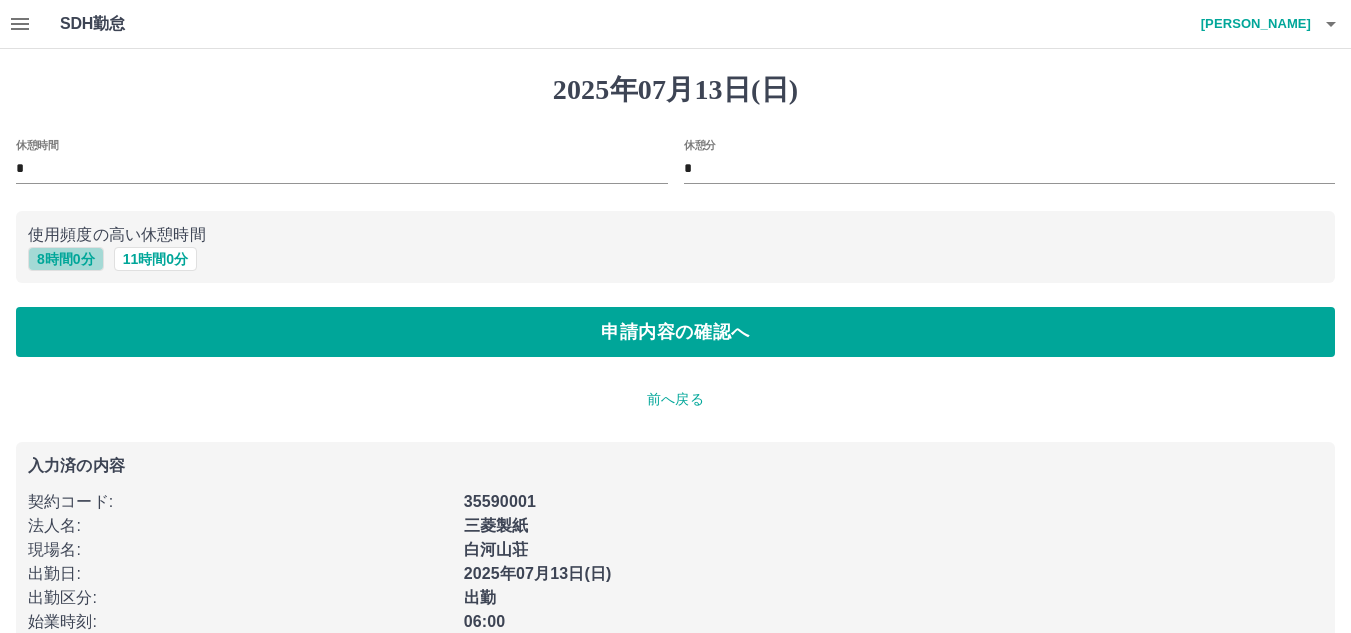 click on "8 時間 0 分" at bounding box center [66, 259] 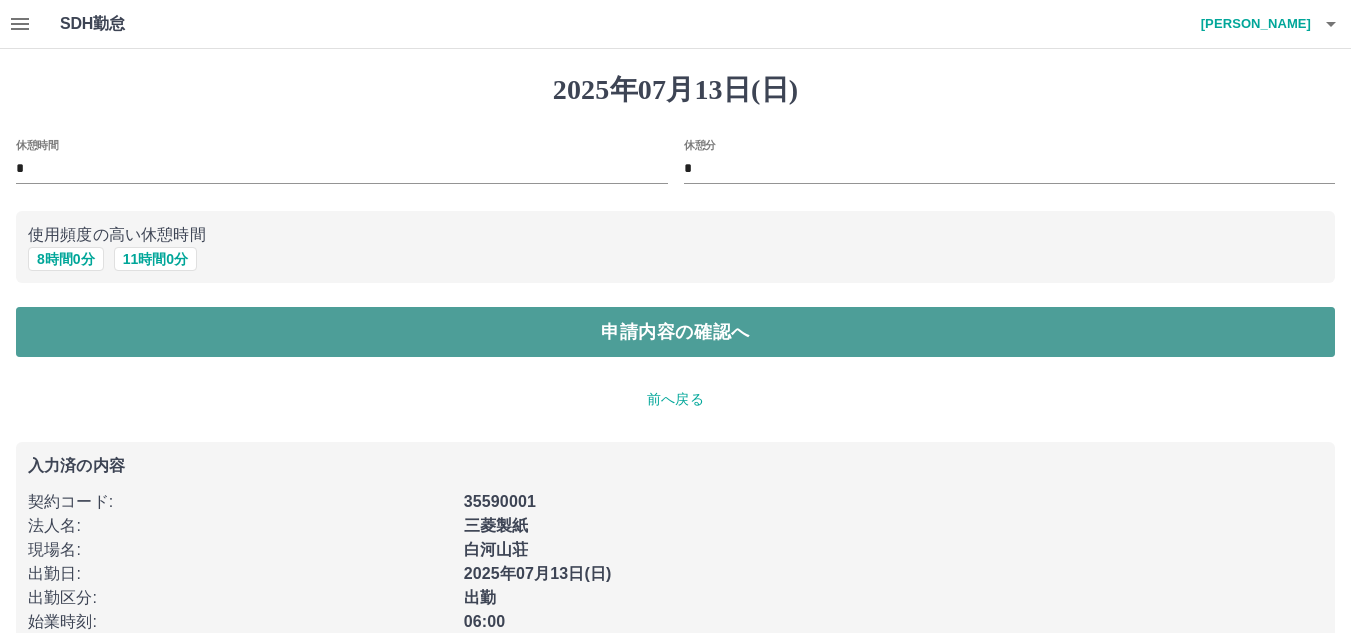 click on "申請内容の確認へ" at bounding box center [675, 332] 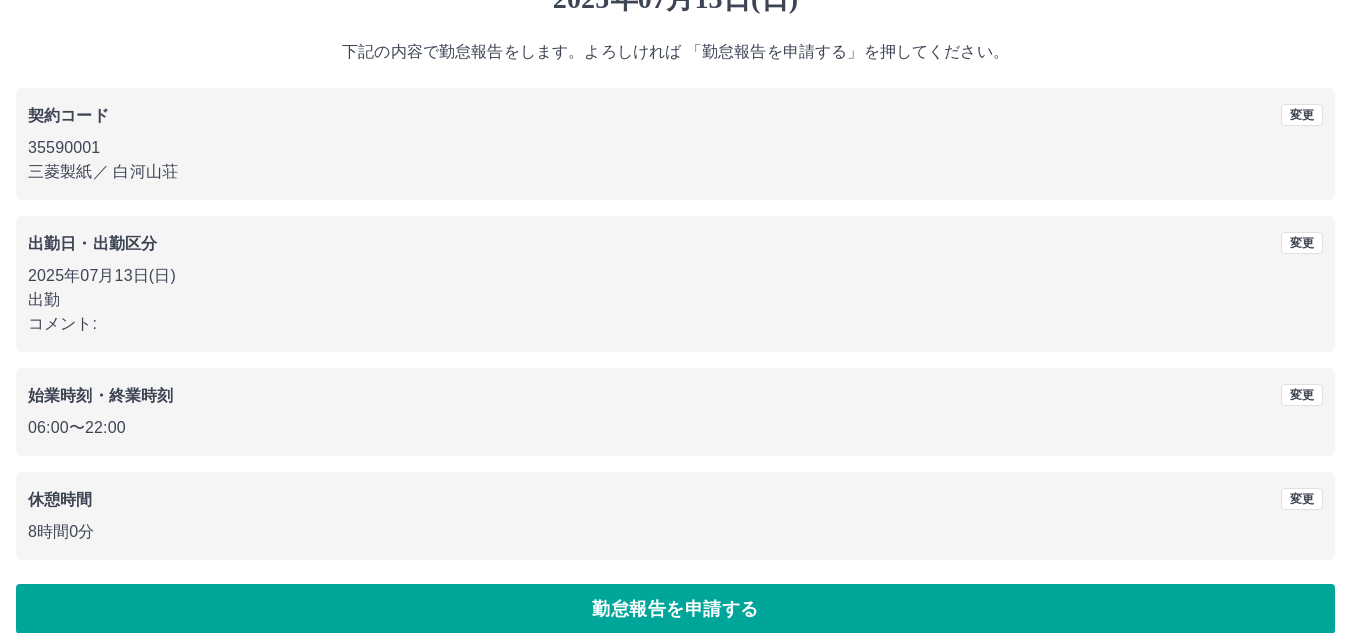 scroll, scrollTop: 116, scrollLeft: 0, axis: vertical 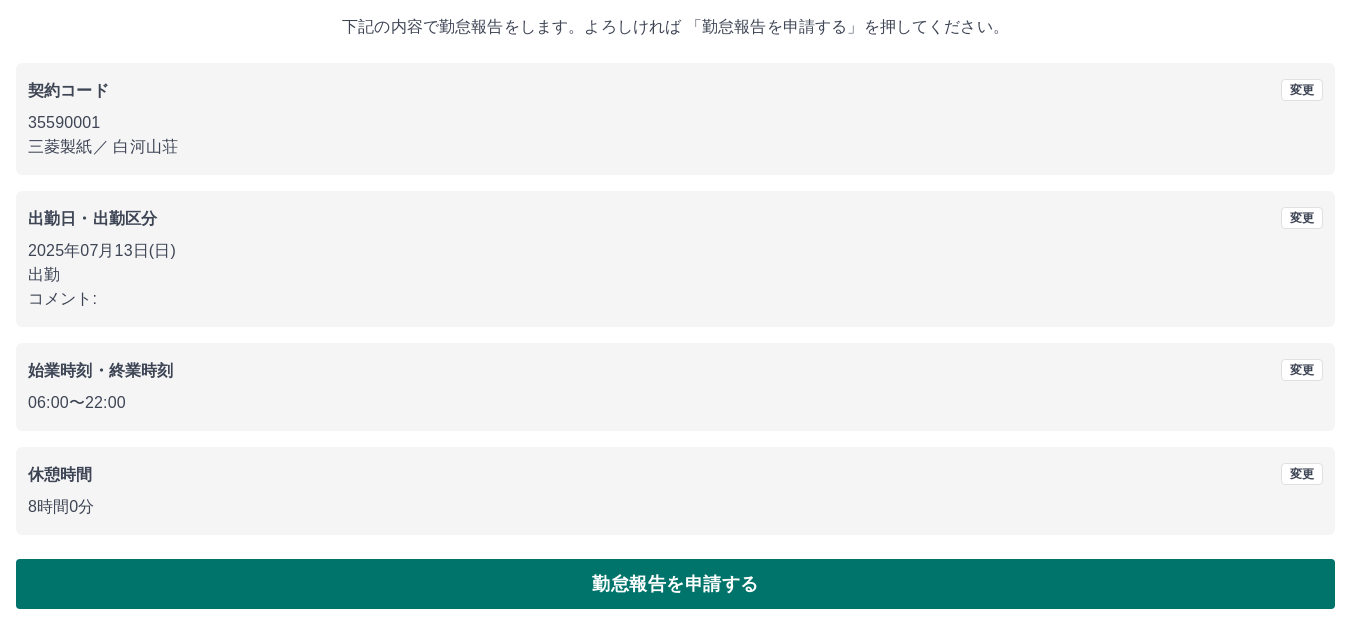 click on "勤怠報告を申請する" at bounding box center (675, 584) 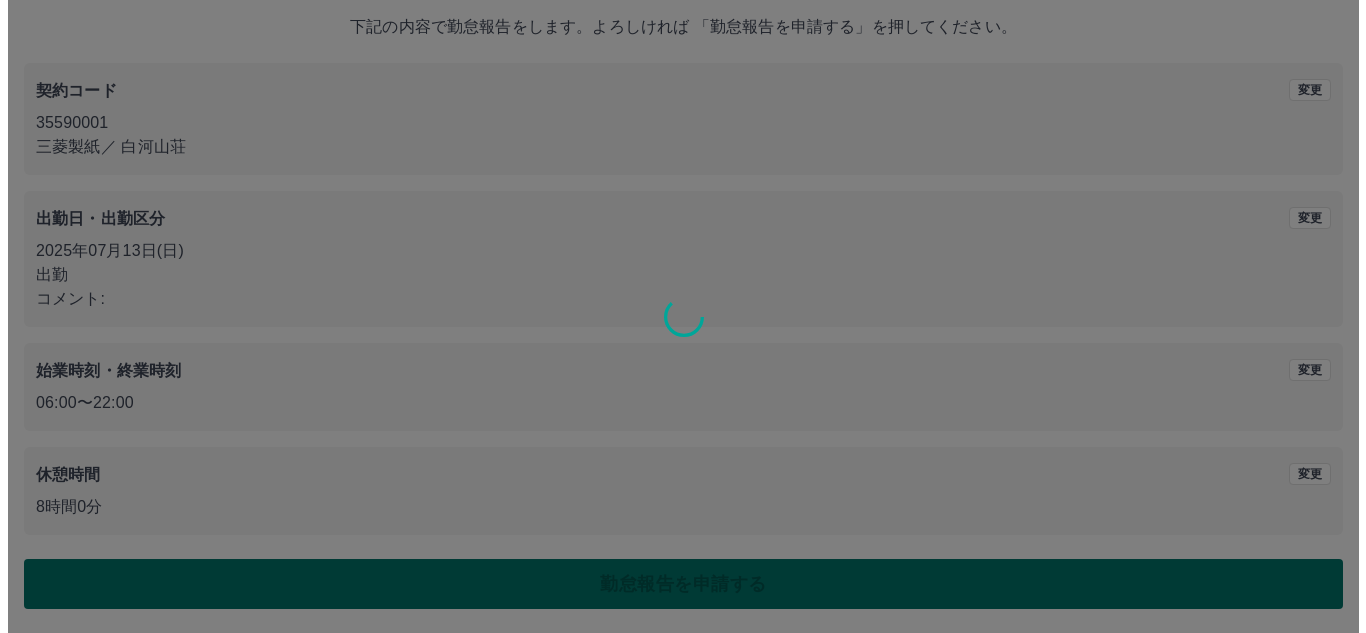 scroll, scrollTop: 0, scrollLeft: 0, axis: both 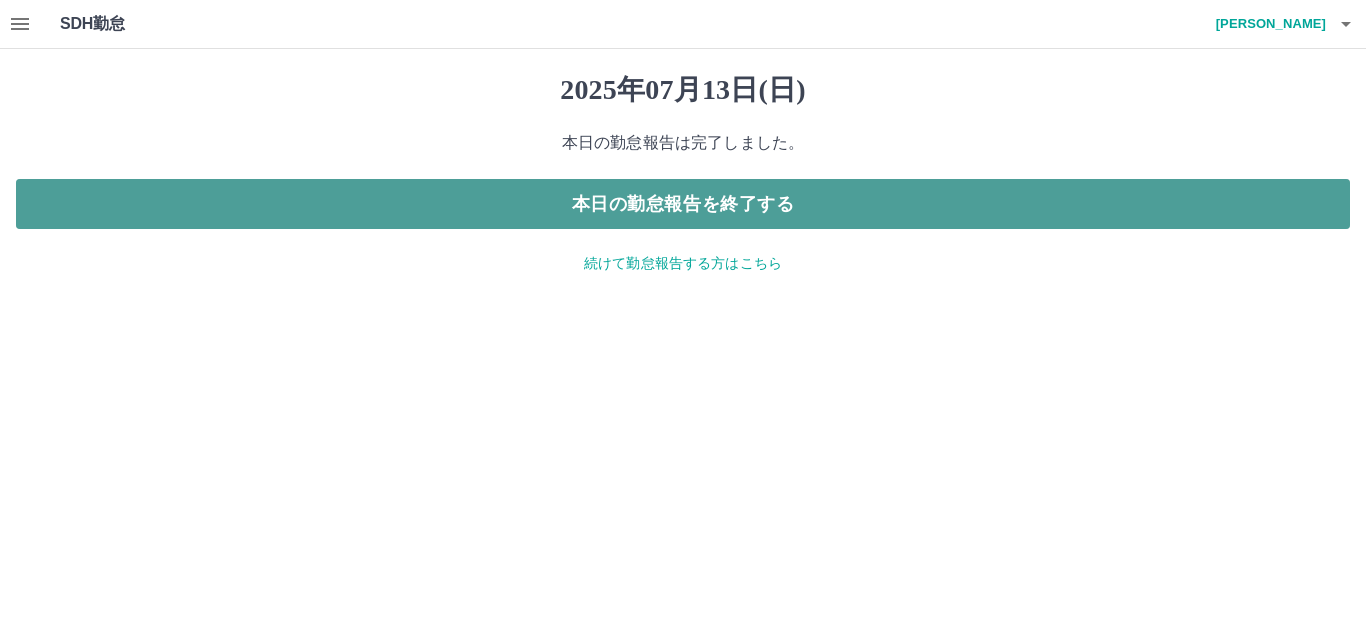 click on "本日の勤怠報告を終了する" at bounding box center [683, 204] 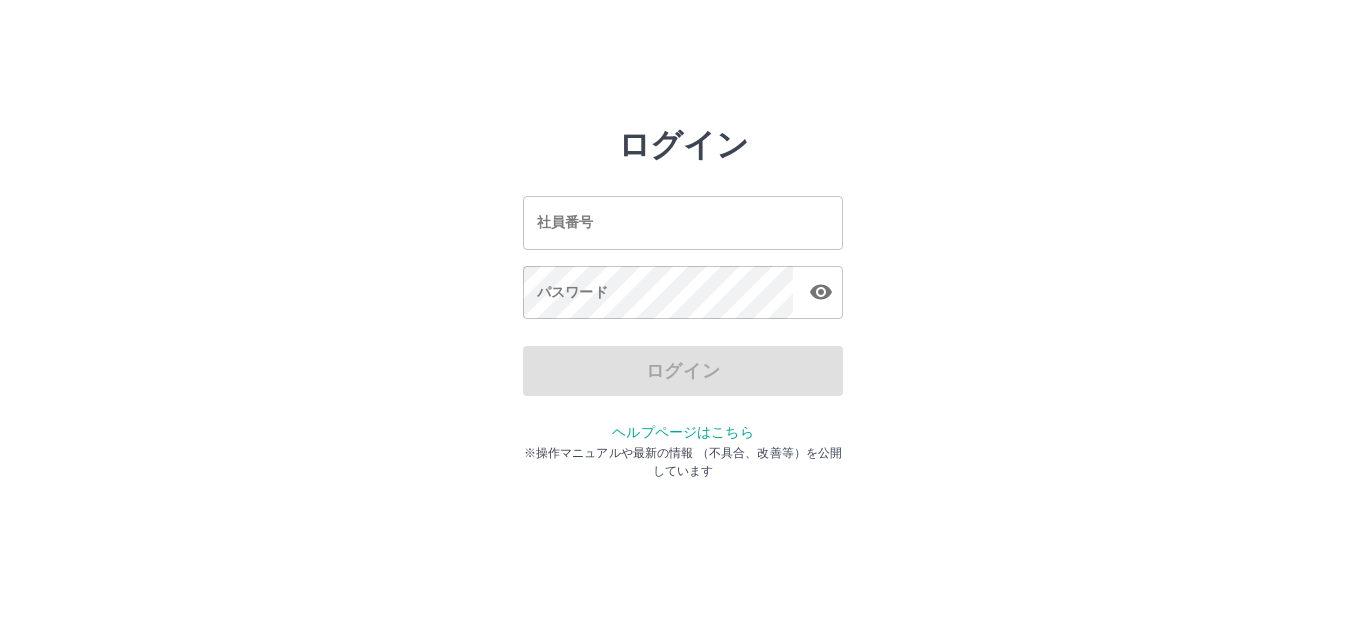 scroll, scrollTop: 0, scrollLeft: 0, axis: both 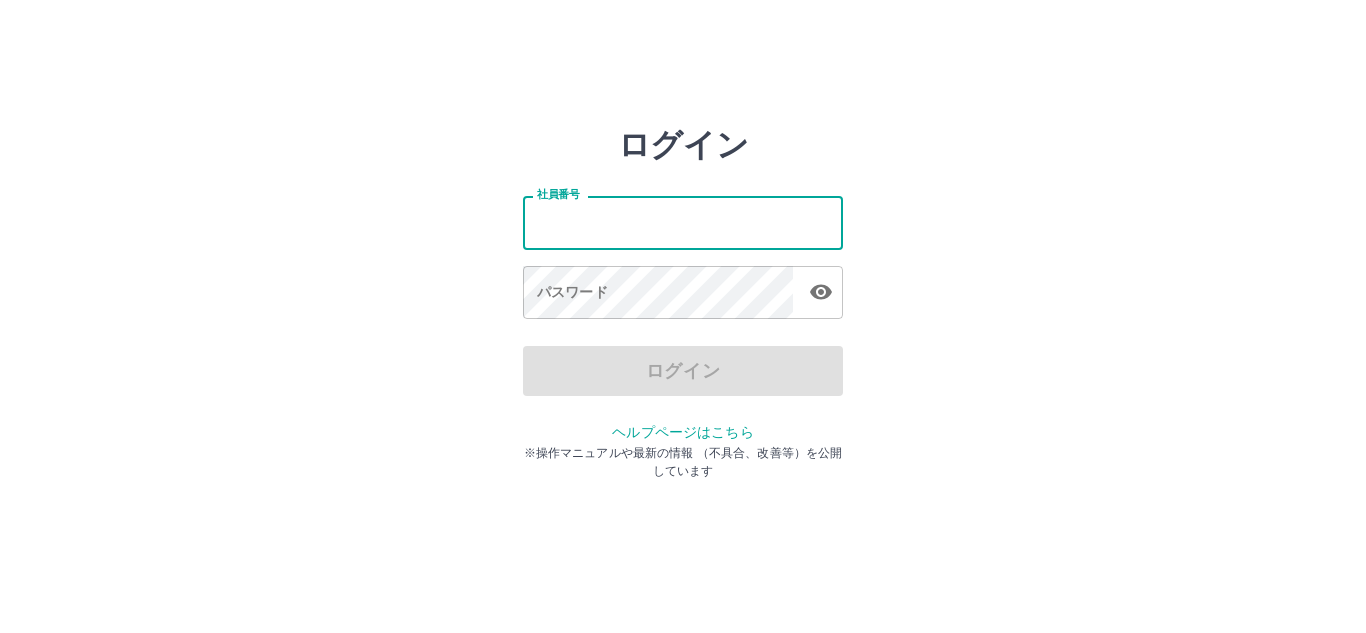 click on "社員番号" at bounding box center [683, 222] 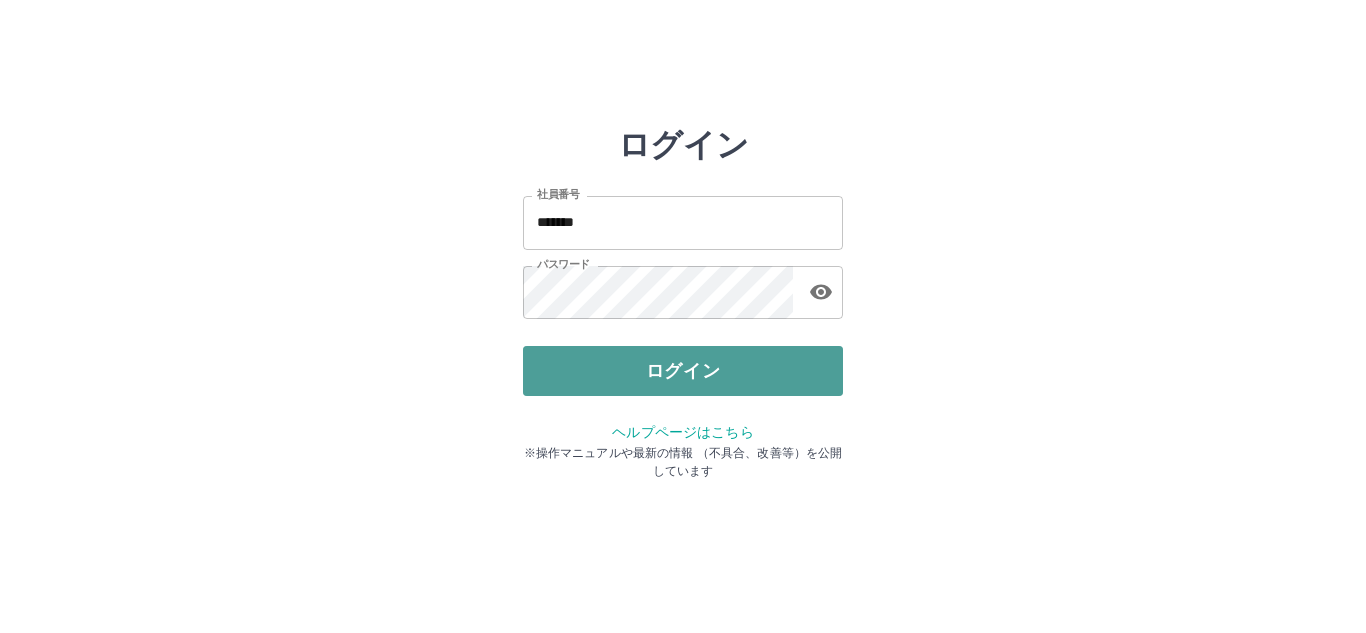 click on "ログイン" at bounding box center (683, 371) 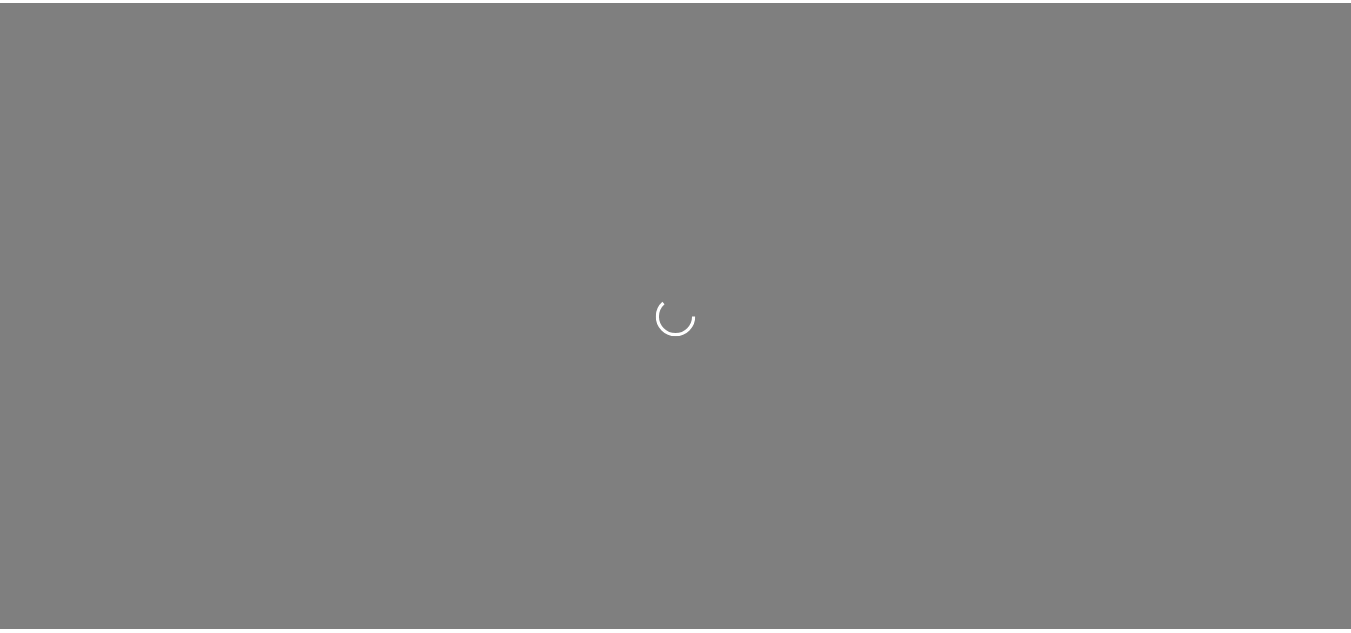 scroll, scrollTop: 0, scrollLeft: 0, axis: both 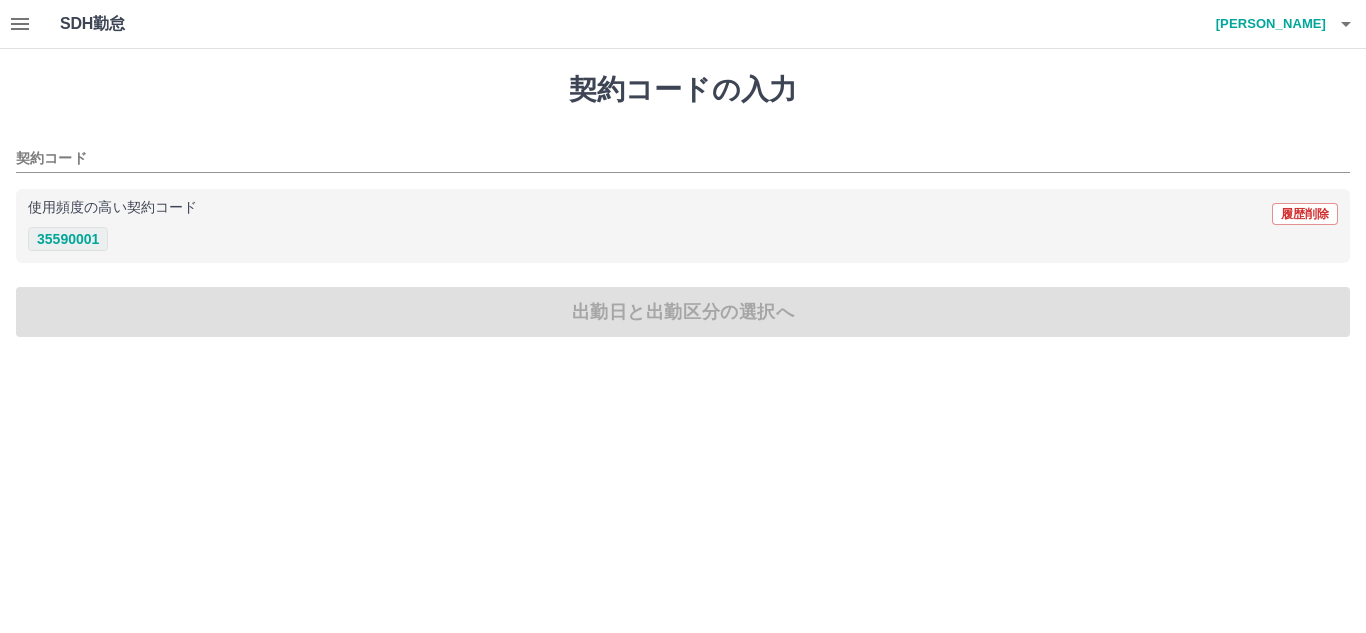 click on "35590001" at bounding box center [68, 239] 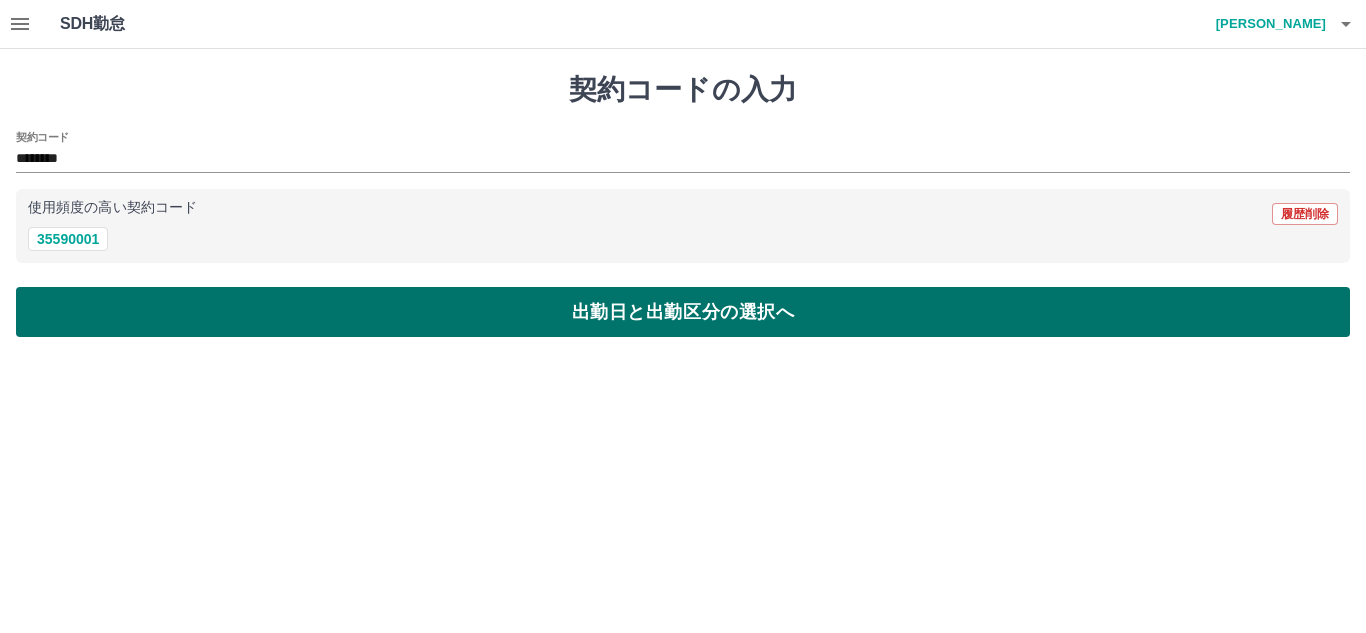 click on "出勤日と出勤区分の選択へ" at bounding box center (683, 312) 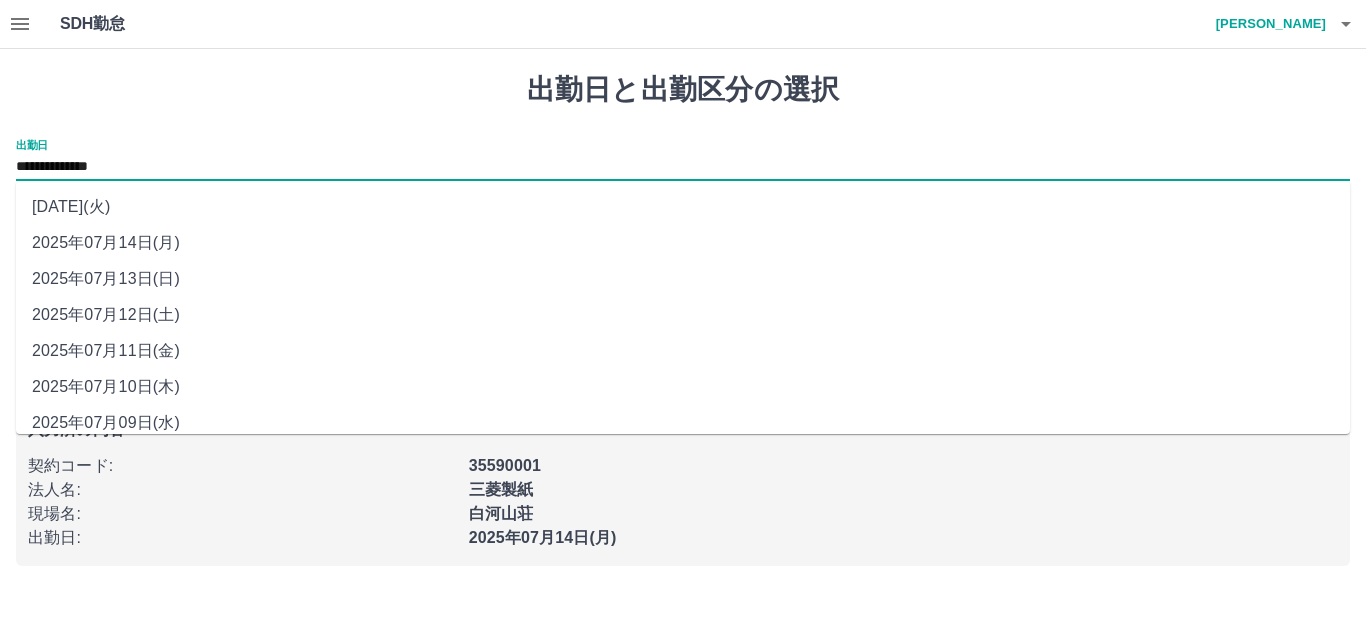 click on "**********" at bounding box center [683, 167] 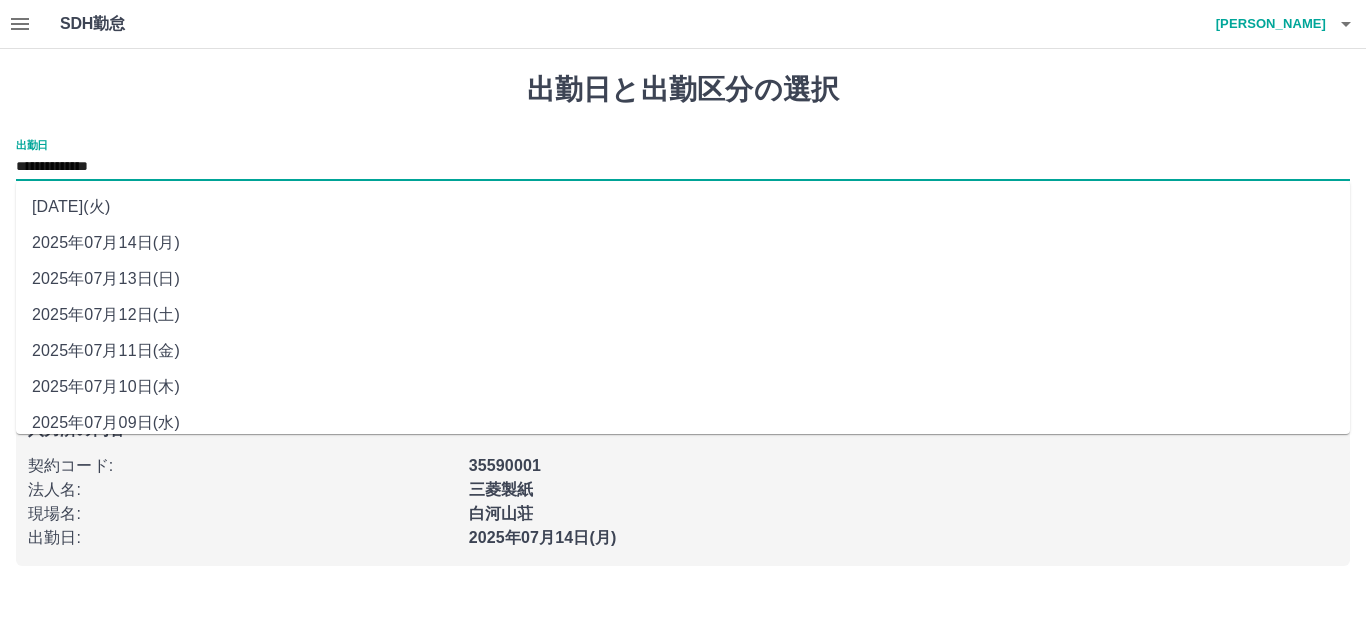 click on "2025年07月13日(日)" at bounding box center (683, 279) 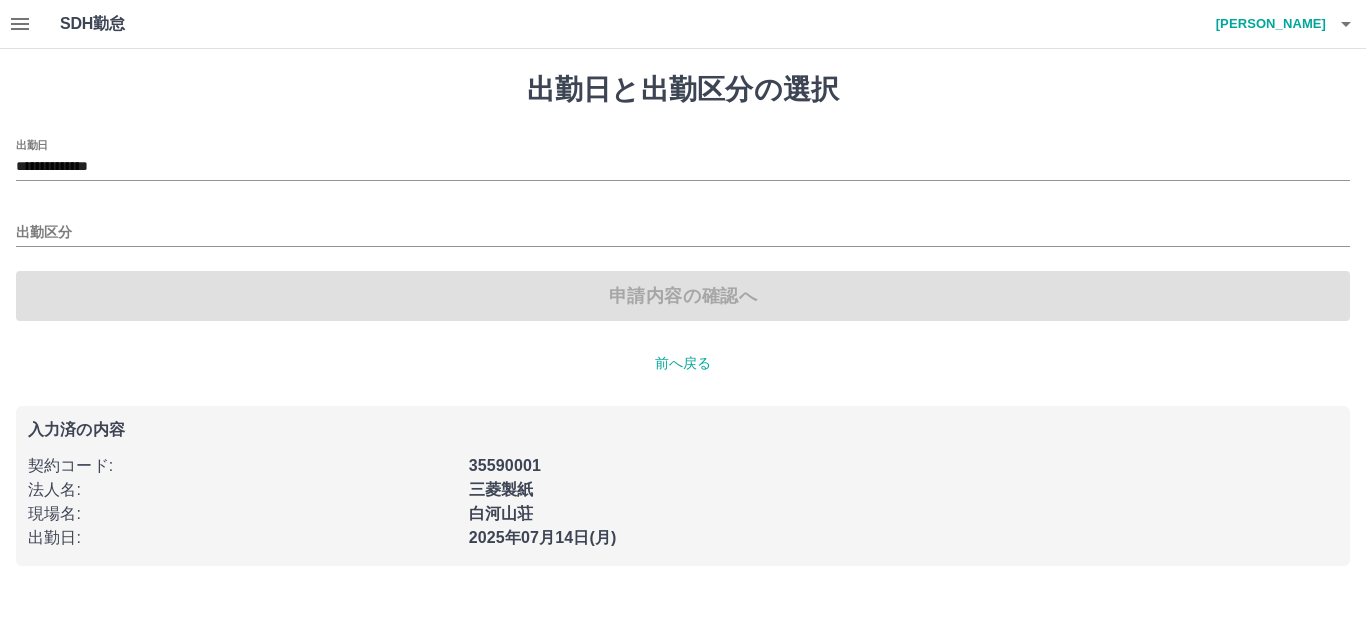 click on "申請内容の確認へ" at bounding box center (683, 296) 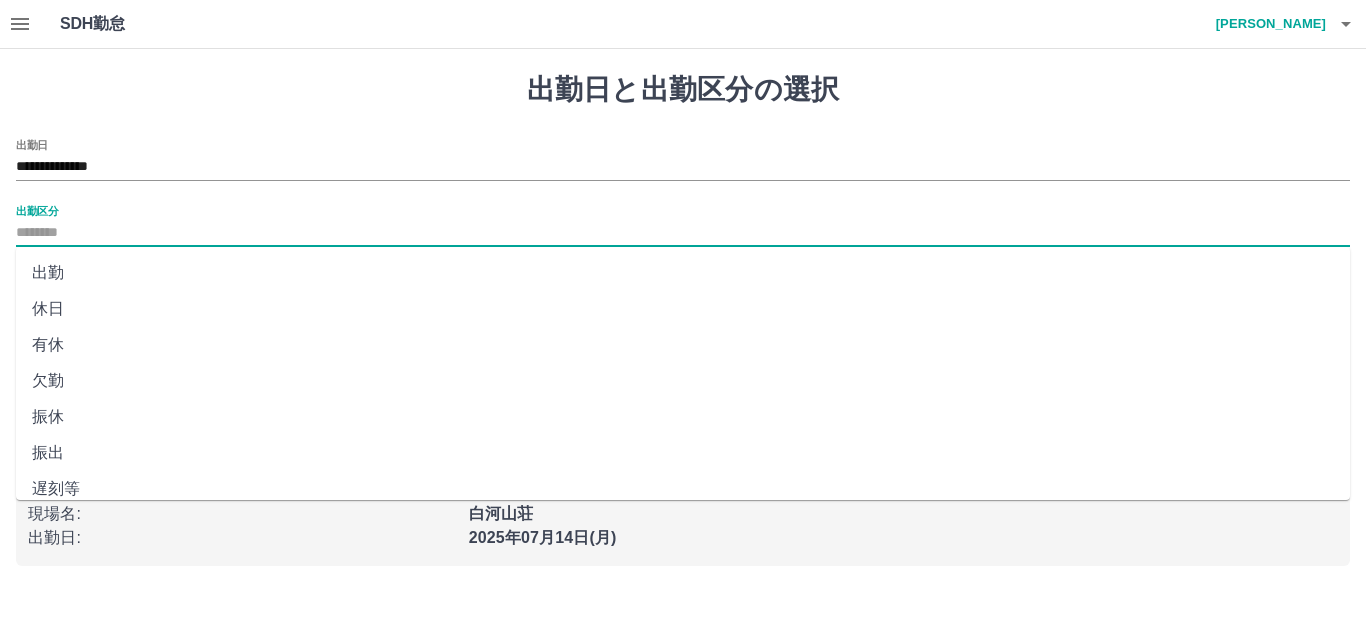 click on "出勤区分" at bounding box center [683, 233] 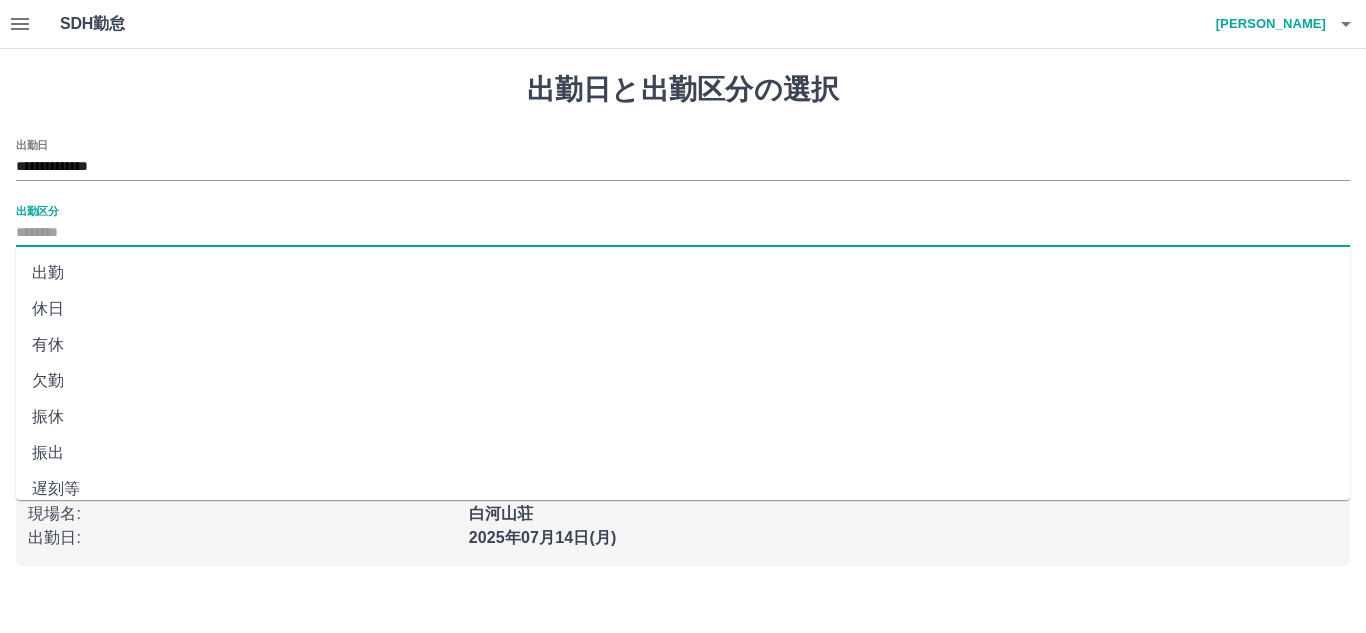 click on "出勤" at bounding box center [683, 273] 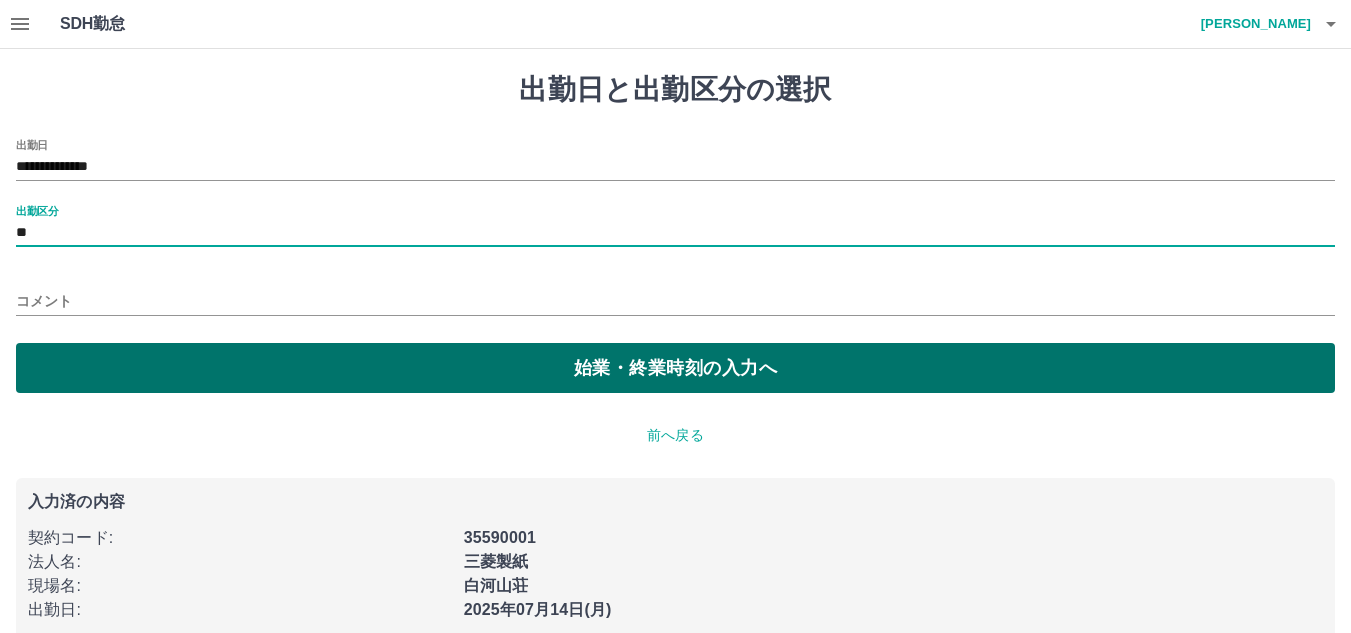 click on "始業・終業時刻の入力へ" at bounding box center (675, 368) 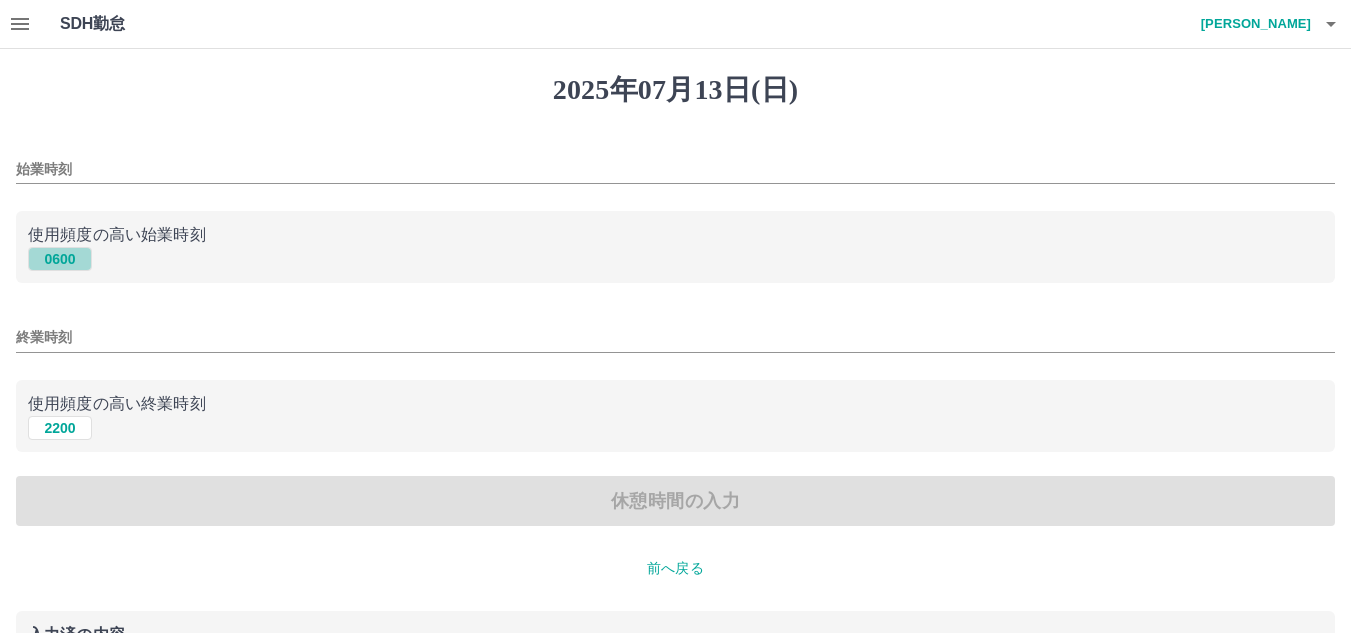 click on "0600" at bounding box center [60, 259] 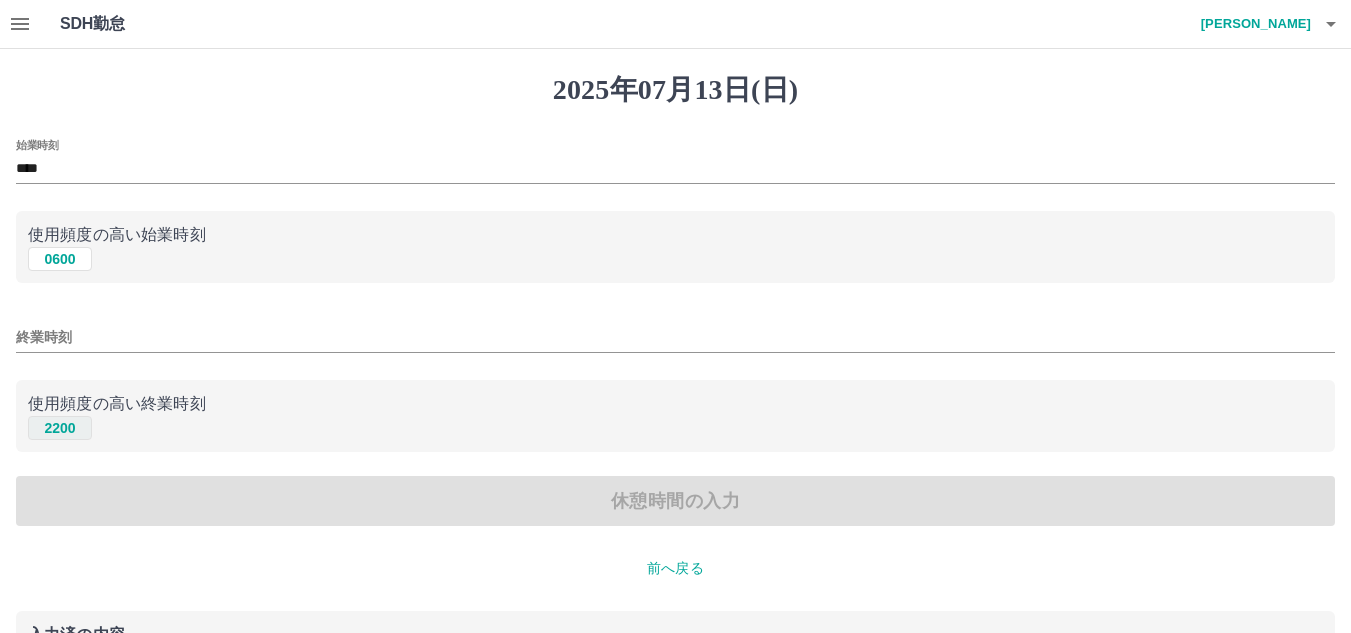 click on "2200" at bounding box center (60, 428) 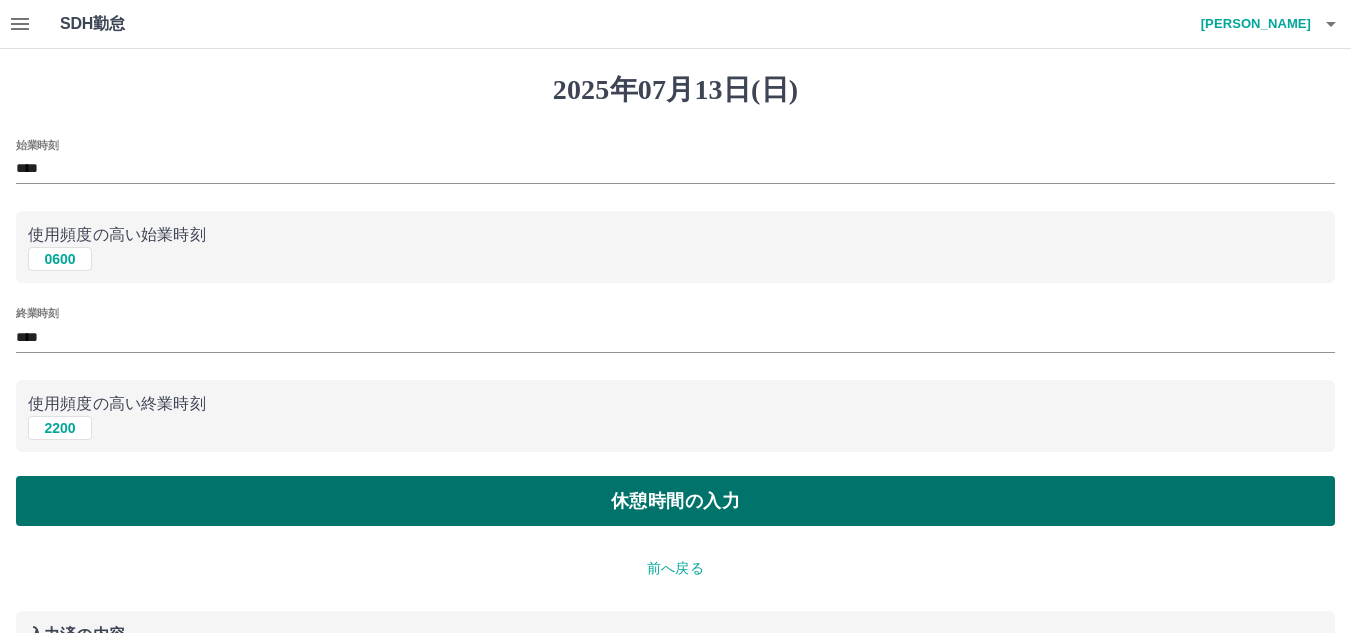 click on "休憩時間の入力" at bounding box center [675, 501] 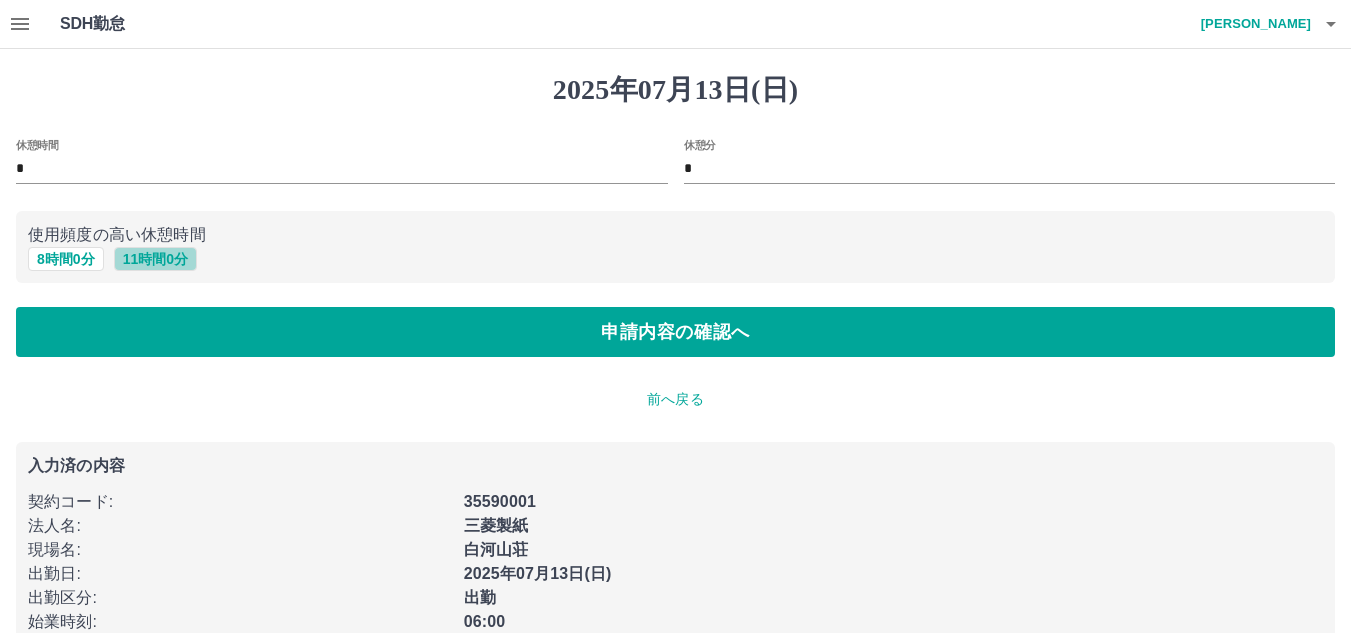 click on "11 時間 0 分" at bounding box center (155, 259) 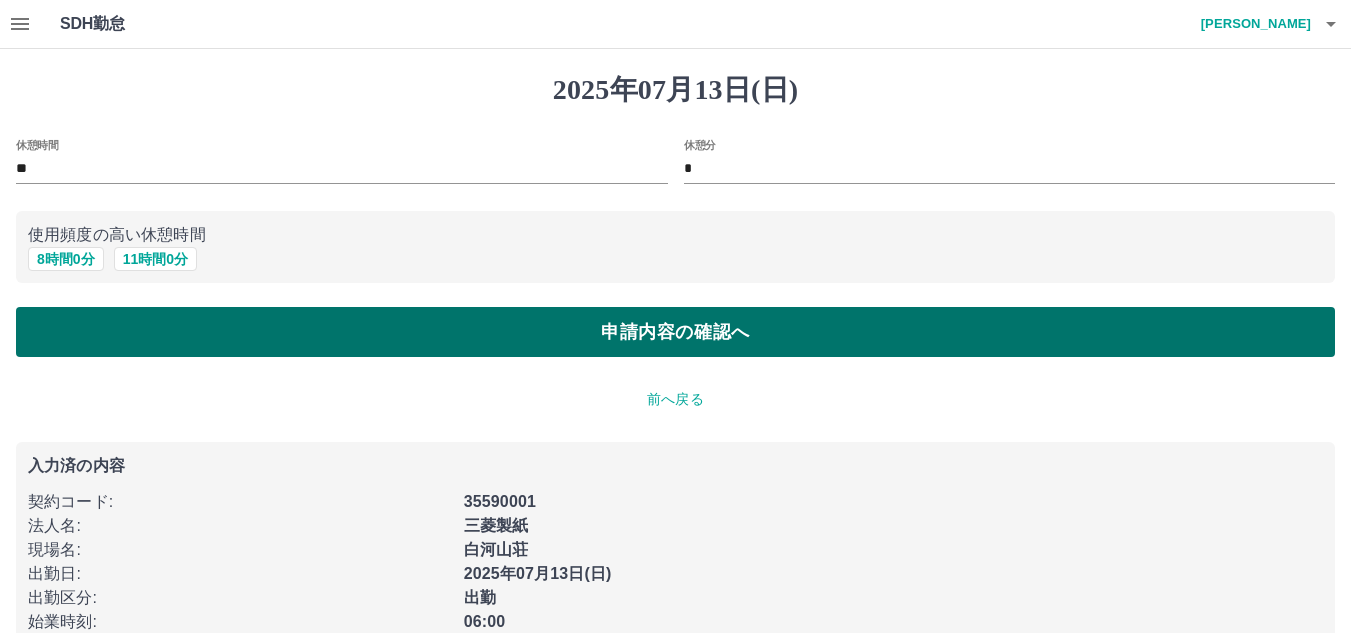 click on "申請内容の確認へ" at bounding box center (675, 332) 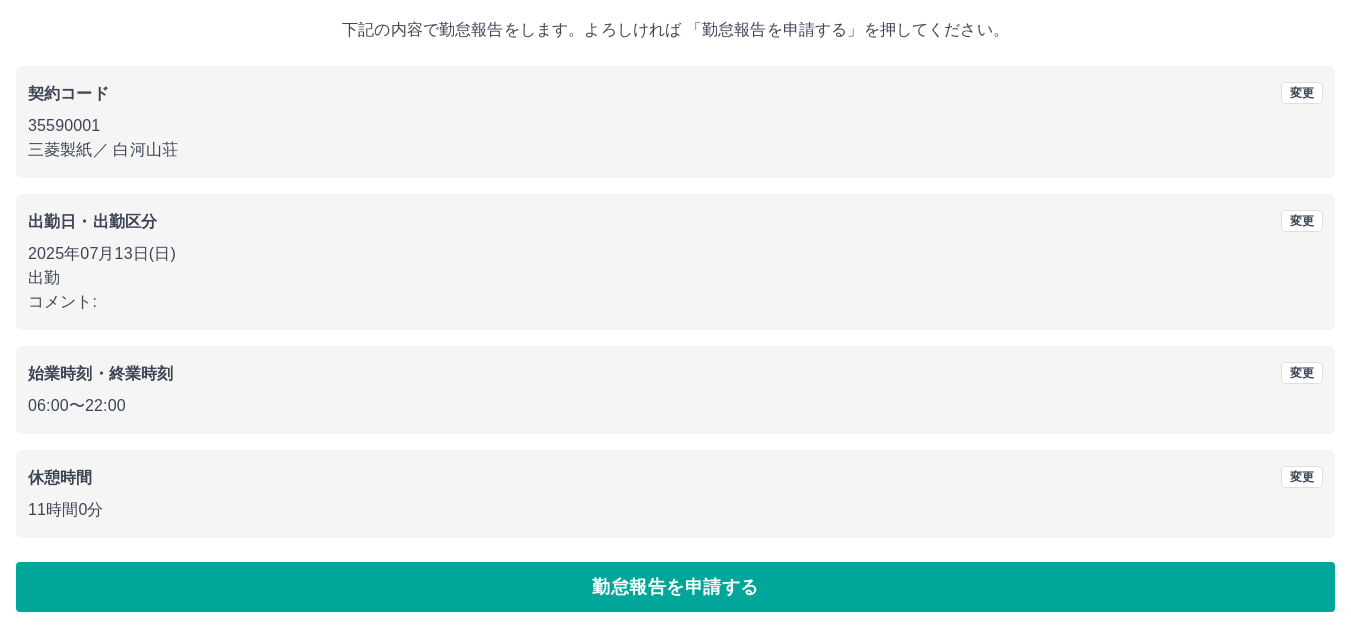 scroll, scrollTop: 116, scrollLeft: 0, axis: vertical 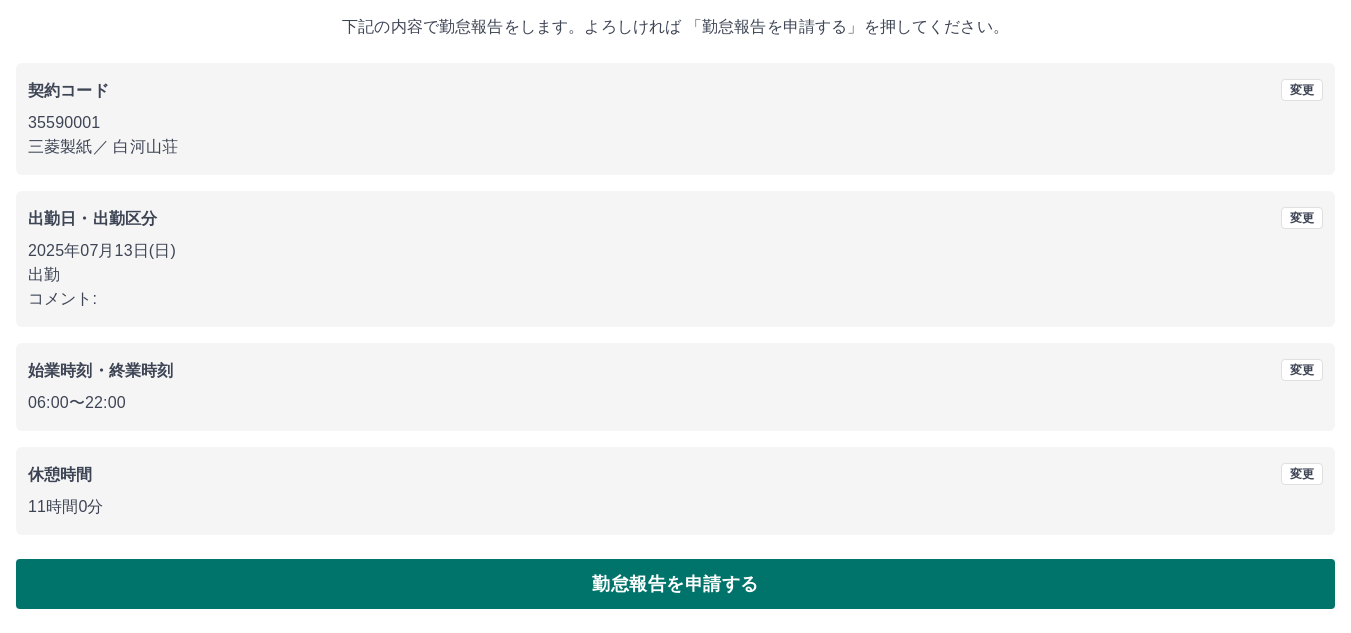 click on "勤怠報告を申請する" at bounding box center [675, 584] 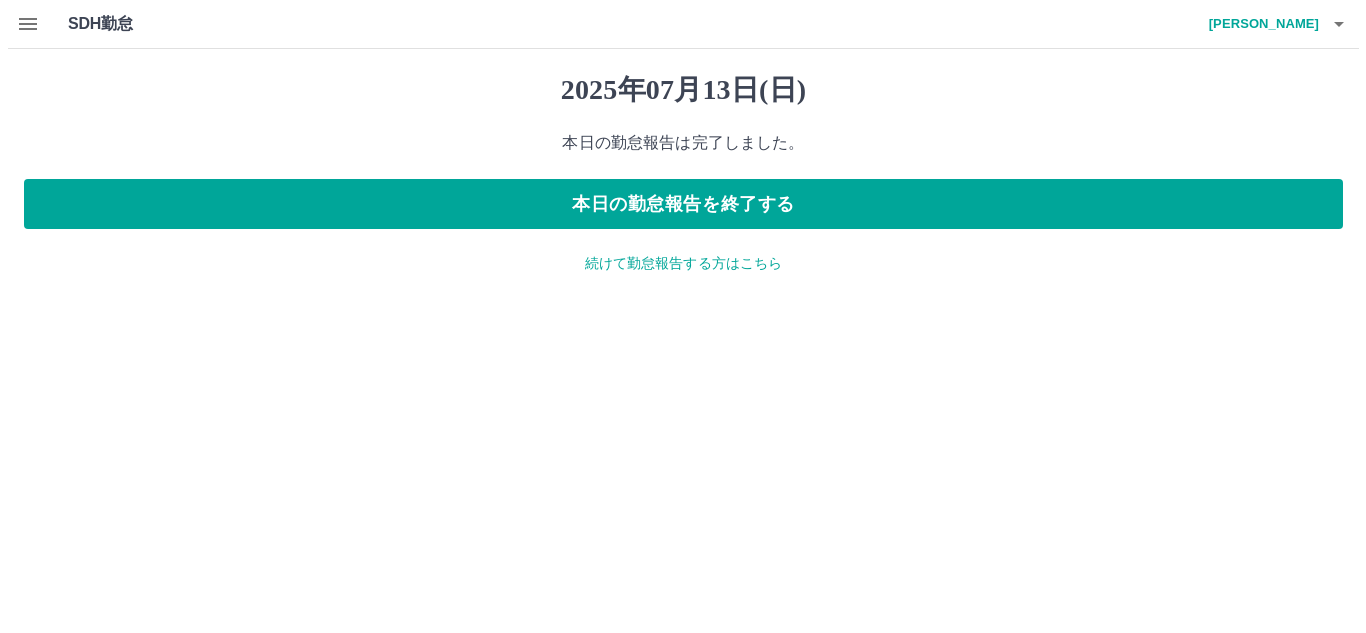 scroll, scrollTop: 0, scrollLeft: 0, axis: both 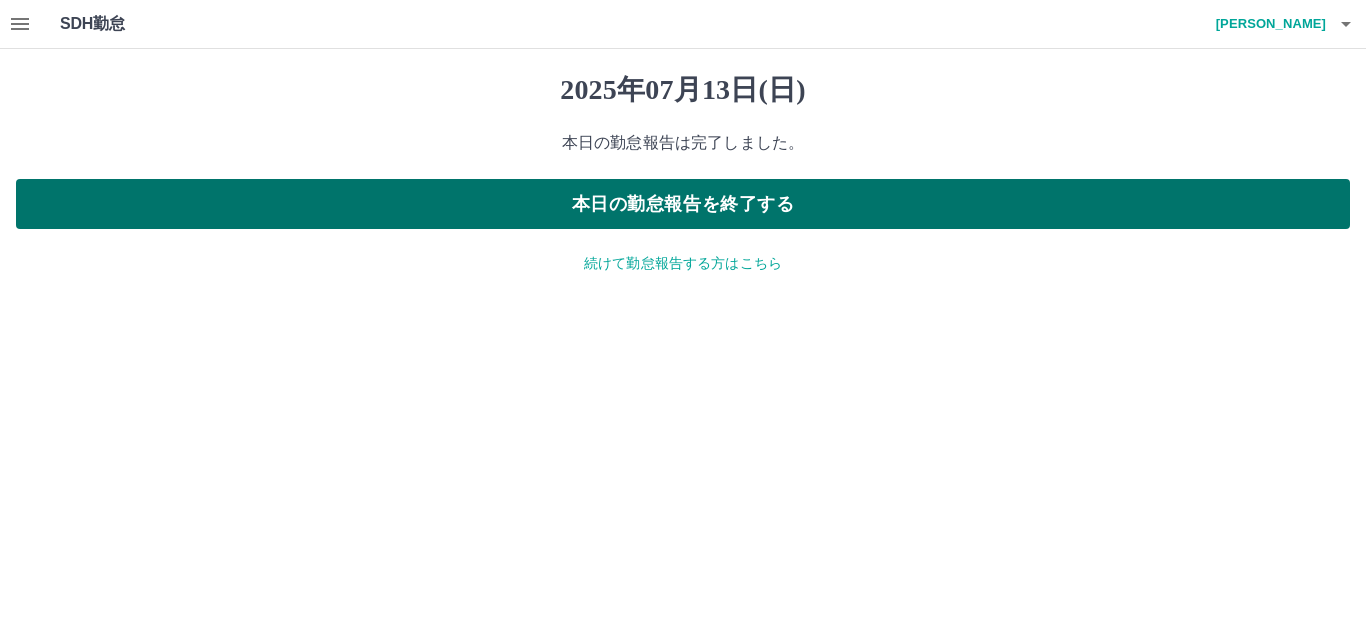 click on "本日の勤怠報告を終了する" at bounding box center (683, 204) 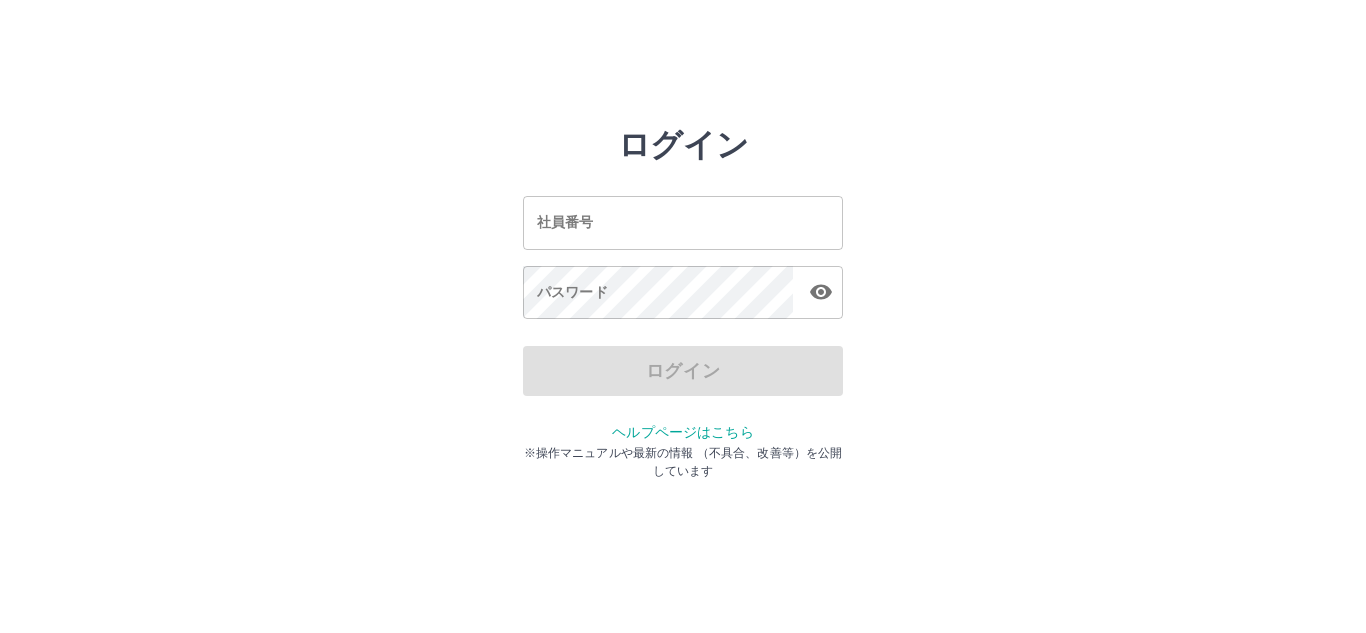 scroll, scrollTop: 0, scrollLeft: 0, axis: both 